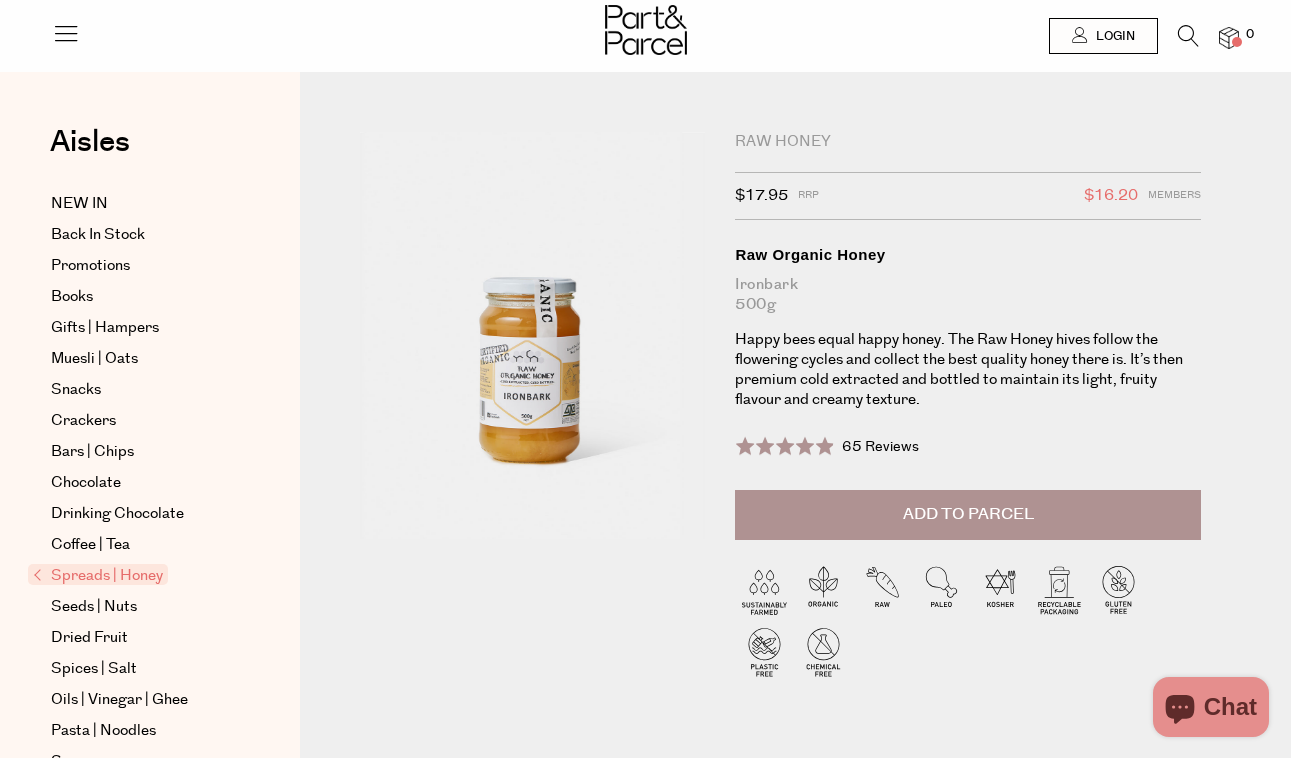 scroll, scrollTop: 0, scrollLeft: 0, axis: both 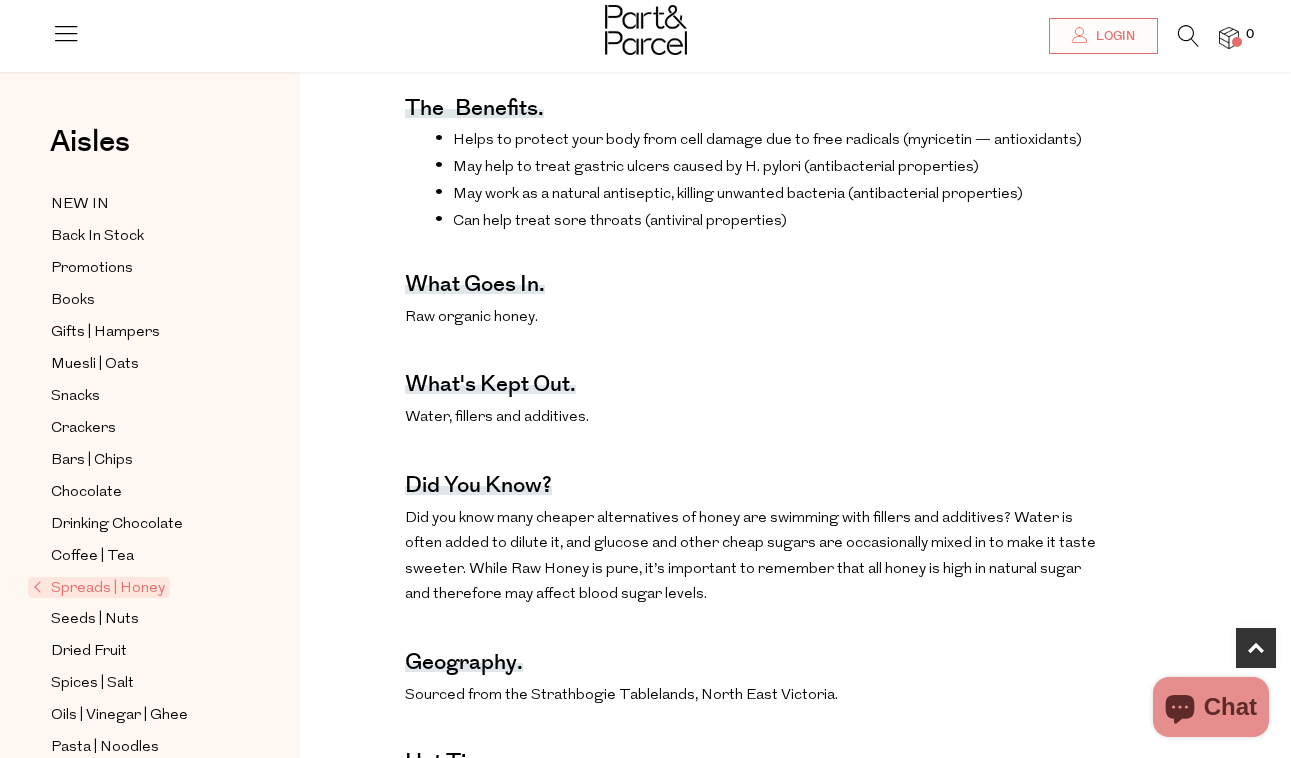 click on "The benefits.
Helps to protect your body from cell damage due to free radicals (myricetin — antioxidants)
May help to treat gastric ulcers caused by H. pylori (antibacterial properties)
May work as a natural antiseptic, killing unwanted bacteria (antibacterial properties)
Can help treat sore throats (antiviral properties)
What goes in.
Raw organic honey.
What's kept out.
Water, fillers and additives.
Did you know?
Did you know many cheaper alternatives of honey are swimming with fillers and additives? Water is often added to dilute it, and glucose and other cheap sugars are occasionally mixed in to make it taste sweeter. While Raw Honey is pure, it’s important to remember that all honey is high in natural sugar and therefore may affect blood sugar levels.
Geography.
Sourced from the Strathbogie Tablelands, North East Victoria.
Hot tip.
Nutritional Information." at bounding box center (754, 660) 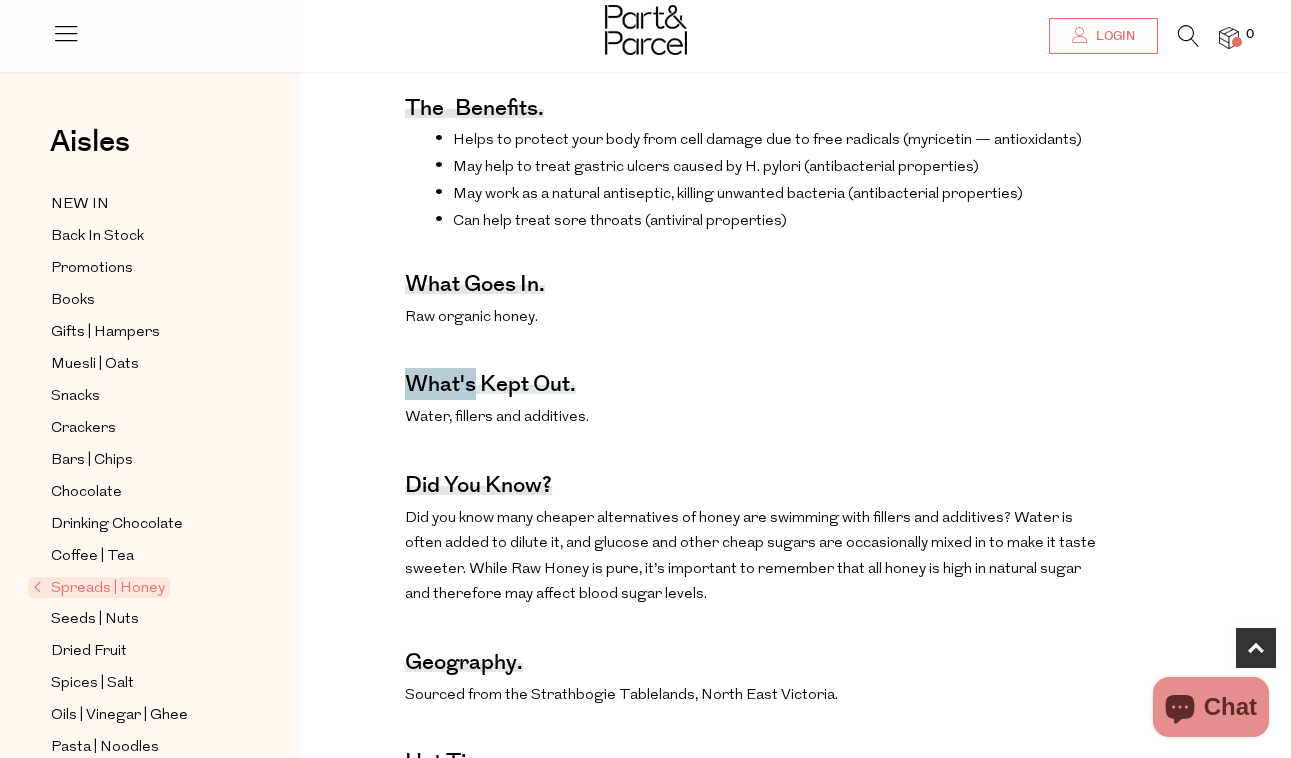 click on "The benefits.
Helps to protect your body from cell damage due to free radicals (myricetin — antioxidants)
May help to treat gastric ulcers caused by H. pylori (antibacterial properties)
May work as a natural antiseptic, killing unwanted bacteria (antibacterial properties)
Can help treat sore throats (antiviral properties)
What goes in.
Raw organic honey.
What's kept out.
Water, fillers and additives.
Did you know?
Did you know many cheaper alternatives of honey are swimming with fillers and additives? Water is often added to dilute it, and glucose and other cheap sugars are occasionally mixed in to make it taste sweeter. While Raw Honey is pure, it’s important to remember that all honey is high in natural sugar and therefore may affect blood sugar levels.
Geography.
Sourced from the Strathbogie Tablelands, North East Victoria.
Hot tip.
Nutritional Information." at bounding box center (754, 660) 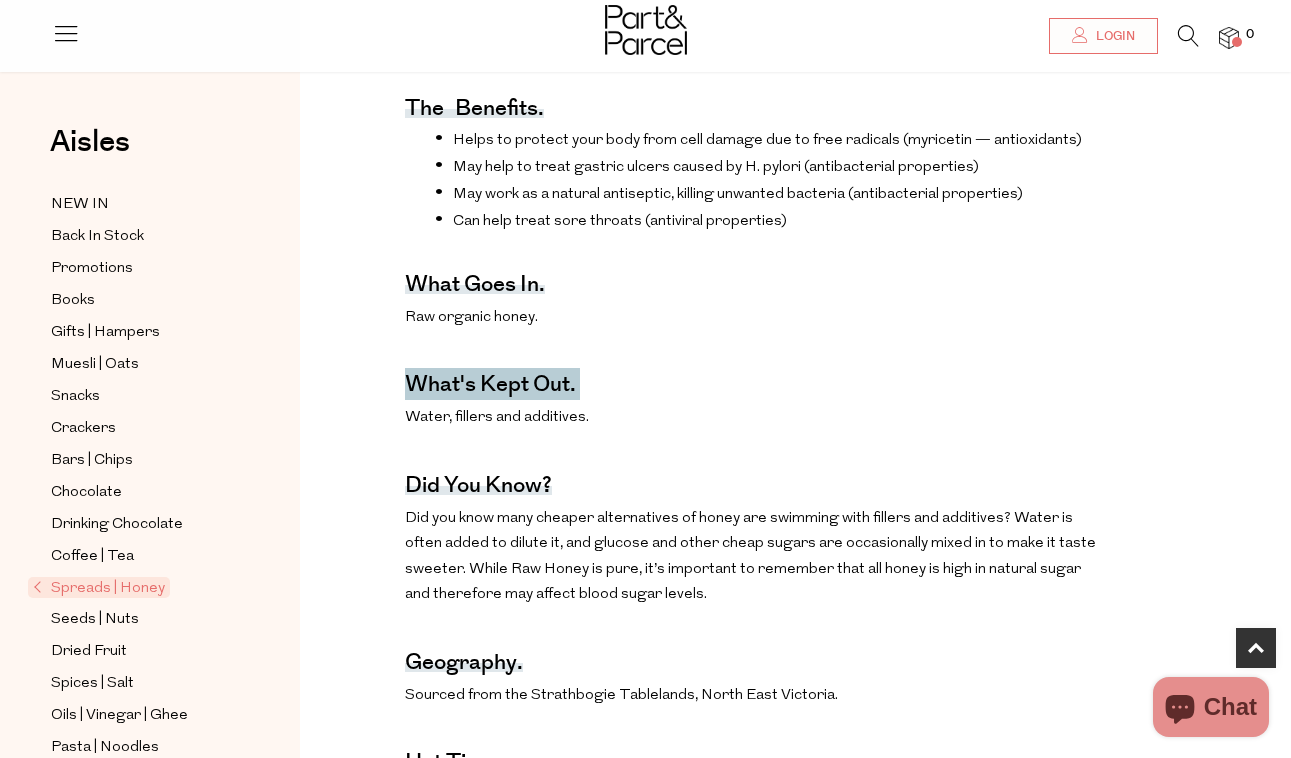 click on "The benefits.
Helps to protect your body from cell damage due to free radicals (myricetin — antioxidants)
May help to treat gastric ulcers caused by H. pylori (antibacterial properties)
May work as a natural antiseptic, killing unwanted bacteria (antibacterial properties)
Can help treat sore throats (antiviral properties)
What goes in.
Raw organic honey.
What's kept out.
Water, fillers and additives.
Did you know?
Did you know many cheaper alternatives of honey are swimming with fillers and additives? Water is often added to dilute it, and glucose and other cheap sugars are occasionally mixed in to make it taste sweeter. While Raw Honey is pure, it’s important to remember that all honey is high in natural sugar and therefore may affect blood sugar levels.
Geography.
Sourced from the Strathbogie Tablelands, North East Victoria.
Hot tip.
Nutritional Information." at bounding box center [754, 660] 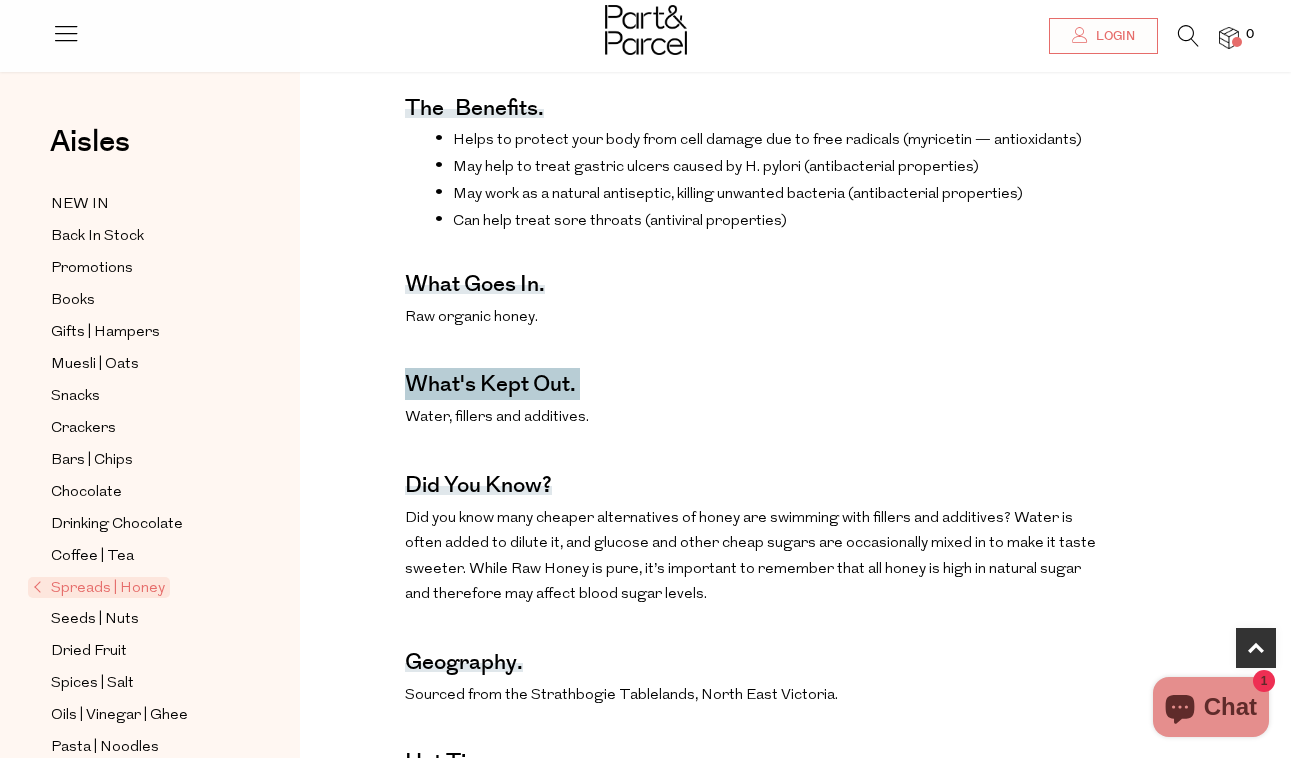 click on "The benefits.
Helps to protect your body from cell damage due to free radicals (myricetin — antioxidants)
May help to treat gastric ulcers caused by H. pylori (antibacterial properties)
May work as a natural antiseptic, killing unwanted bacteria (antibacterial properties)
Can help treat sore throats (antiviral properties)
What goes in.
Raw organic honey.
What's kept out.
Water, fillers and additives.
Did you know?
Did you know many cheaper alternatives of honey are swimming with fillers and additives? Water is often added to dilute it, and glucose and other cheap sugars are occasionally mixed in to make it taste sweeter. While Raw Honey is pure, it’s important to remember that all honey is high in natural sugar and therefore may affect blood sugar levels.
Geography.
Sourced from the Strathbogie Tablelands, North East Victoria.
Hot tip.
Nutritional Information." at bounding box center [754, 660] 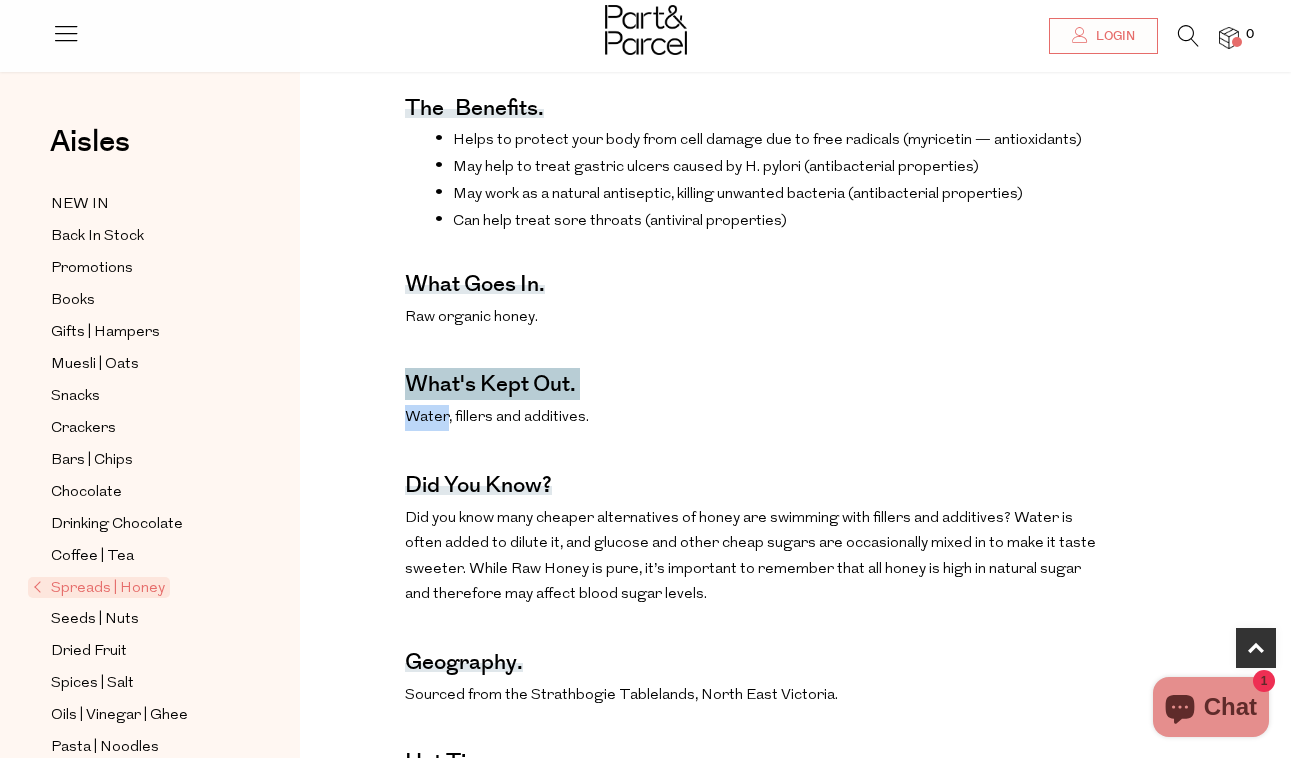 drag, startPoint x: 773, startPoint y: 330, endPoint x: 773, endPoint y: 400, distance: 70 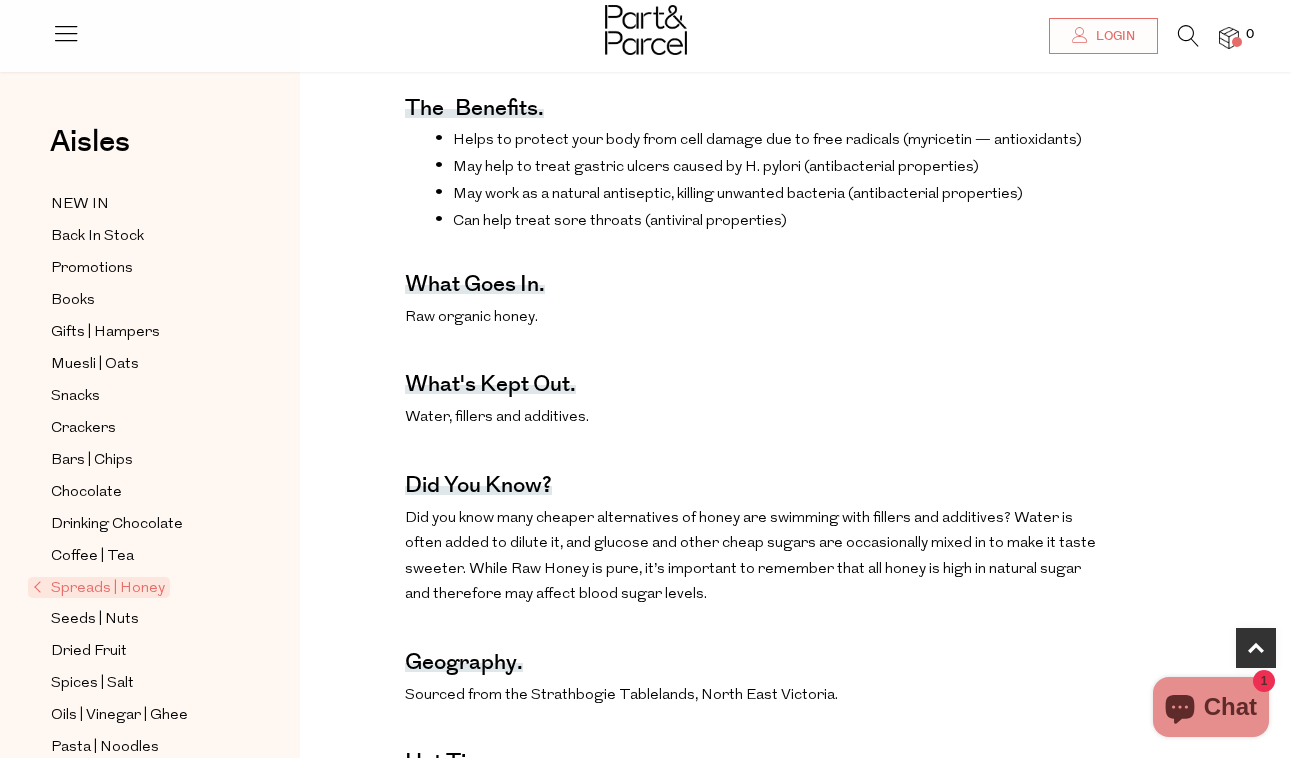 click on "Water, fillers and additives." at bounding box center [754, 418] 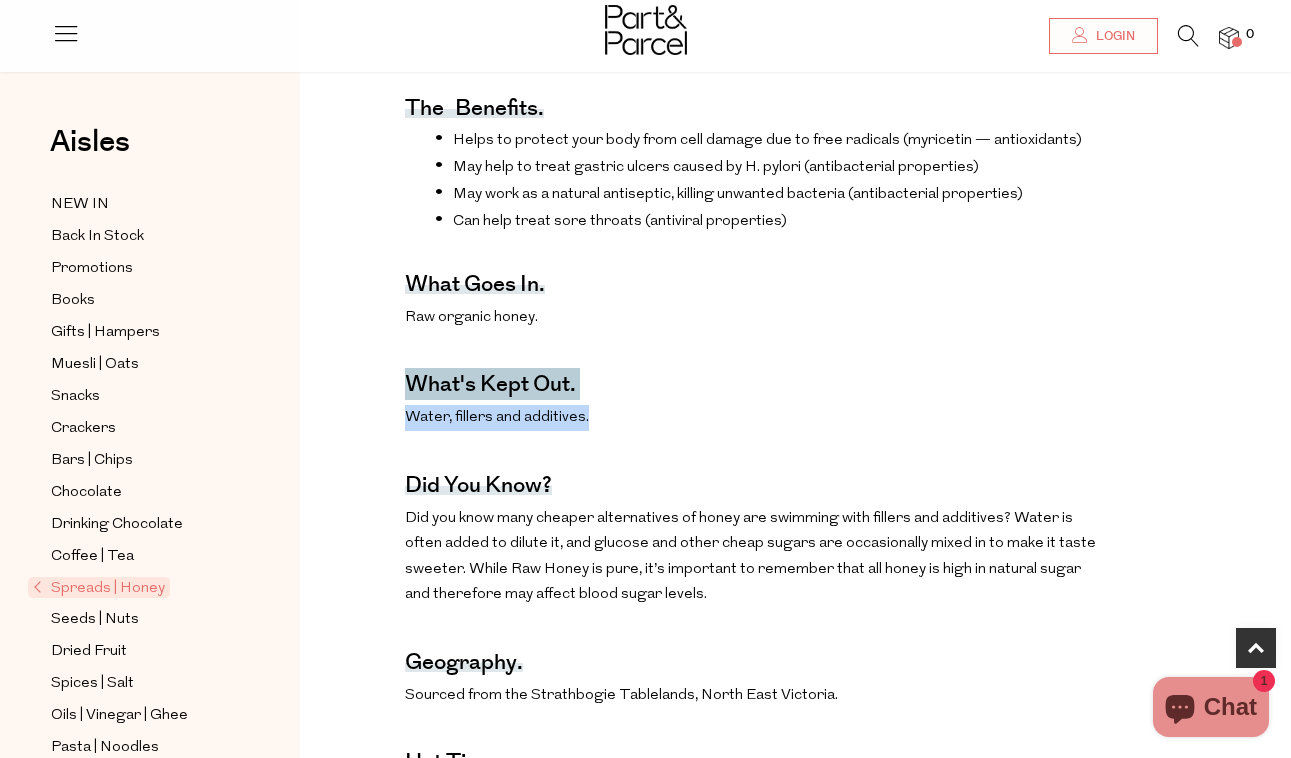 drag, startPoint x: 773, startPoint y: 414, endPoint x: 773, endPoint y: 333, distance: 81 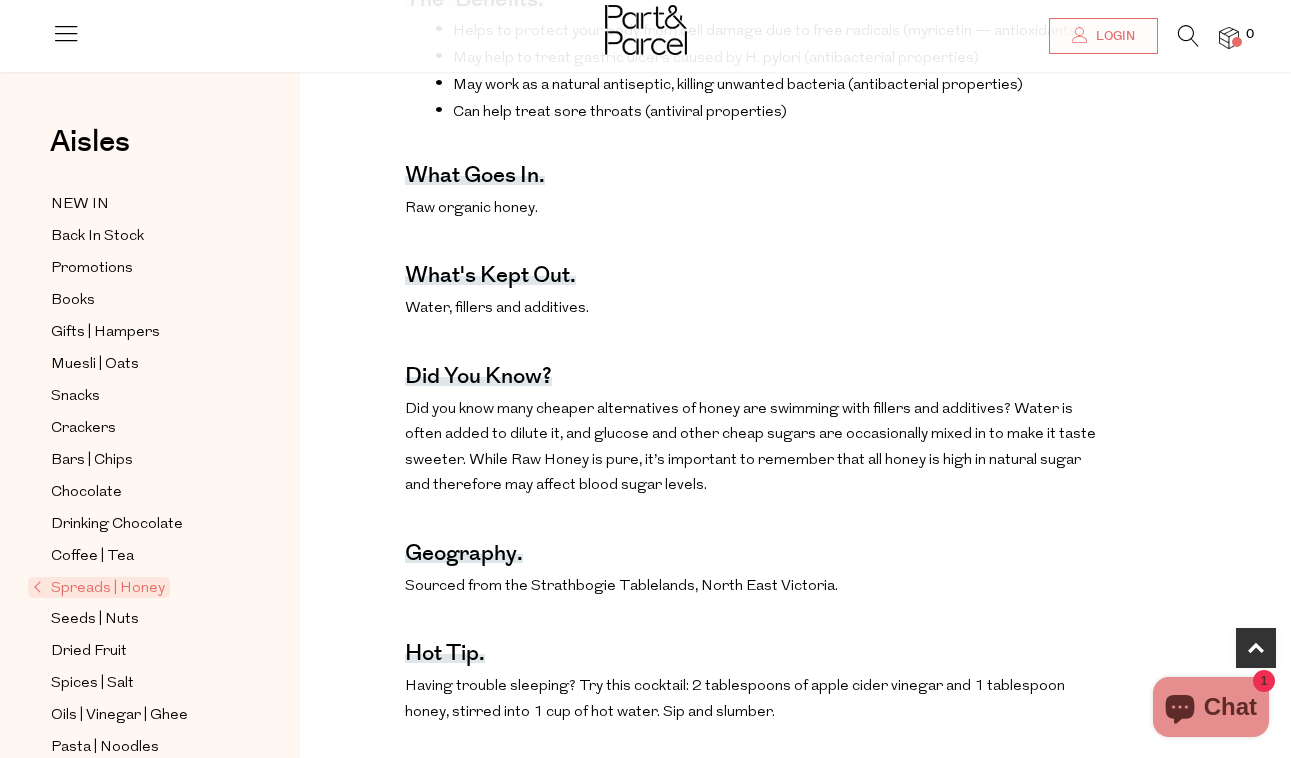 scroll, scrollTop: 879, scrollLeft: 0, axis: vertical 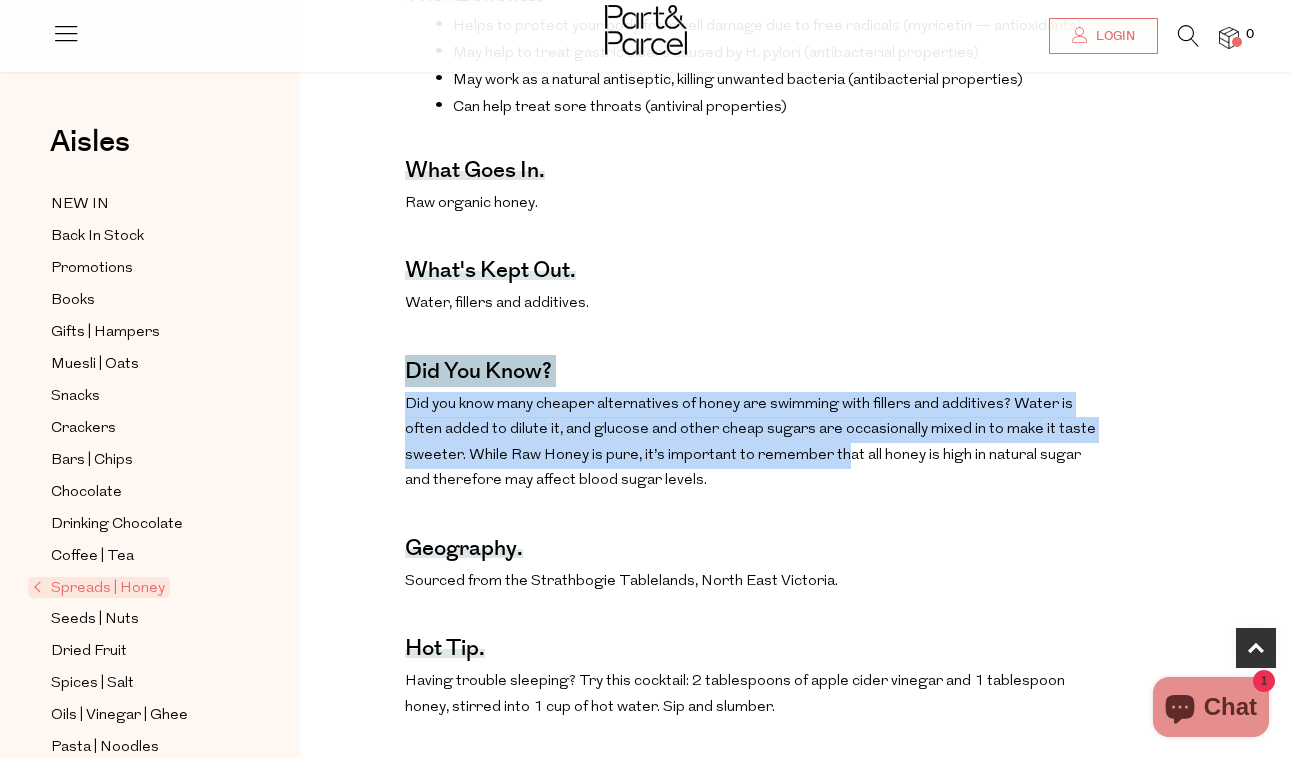 drag, startPoint x: 769, startPoint y: 351, endPoint x: 775, endPoint y: 464, distance: 113.15918 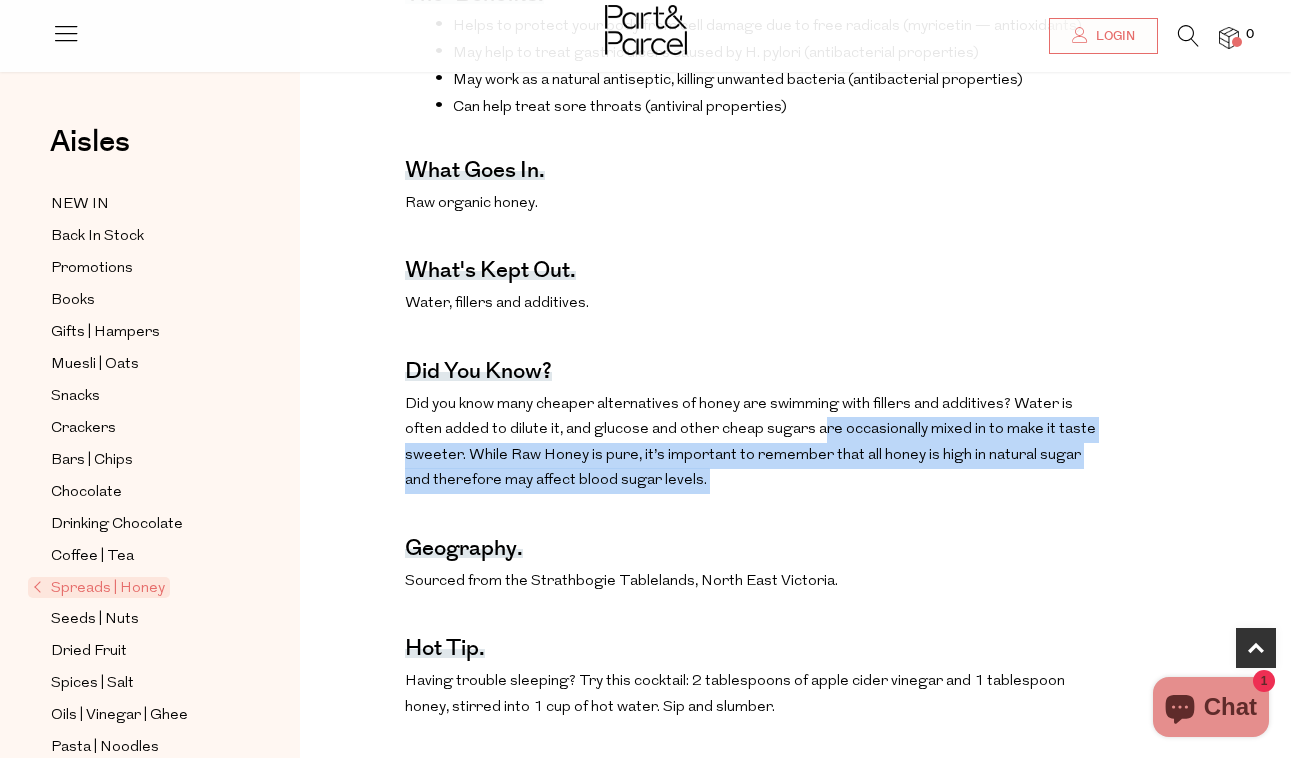 drag, startPoint x: 775, startPoint y: 494, endPoint x: 775, endPoint y: 413, distance: 81 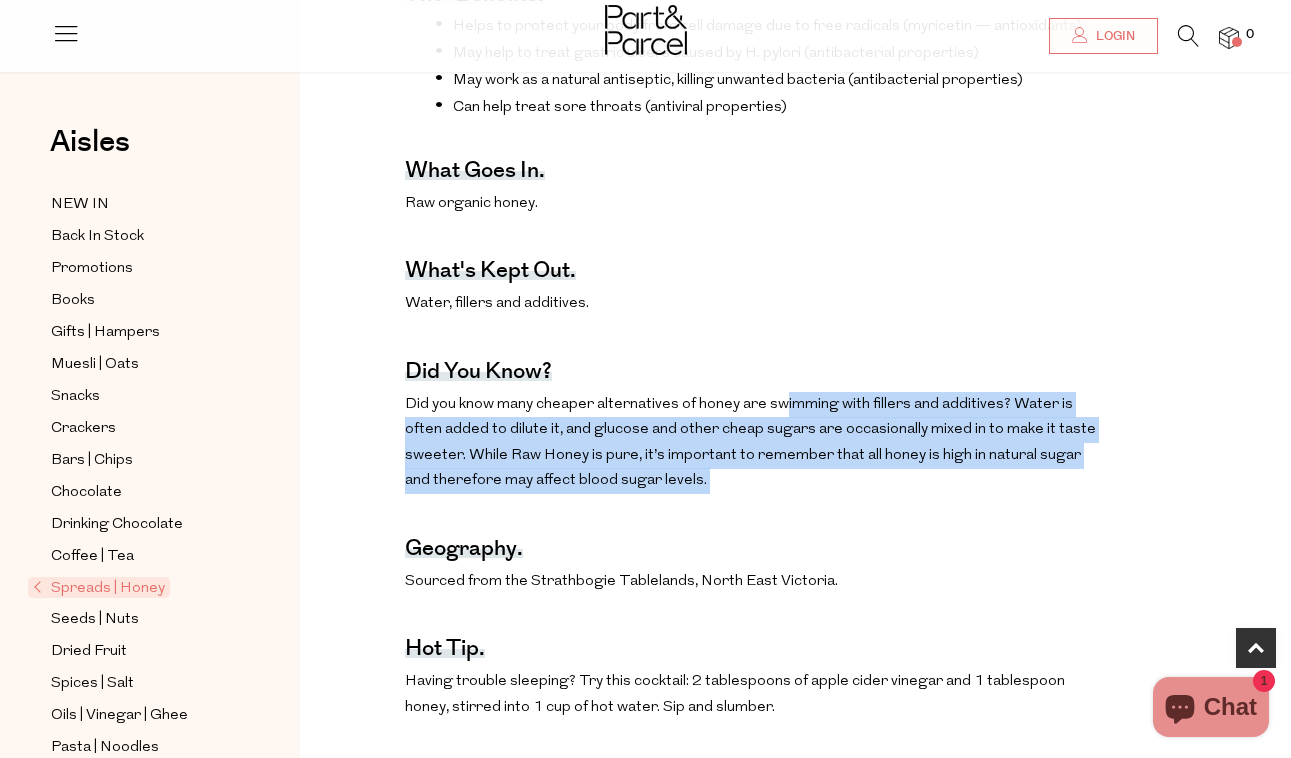 click on "Did you know many cheaper alternatives of honey are swimming with fillers and additives? Water is often added to dilute it, and glucose and other cheap sugars are occasionally mixed in to make it taste sweeter. While Raw Honey is pure, it’s important to remember that all honey is high in natural sugar and therefore may affect blood sugar levels." at bounding box center (754, 443) 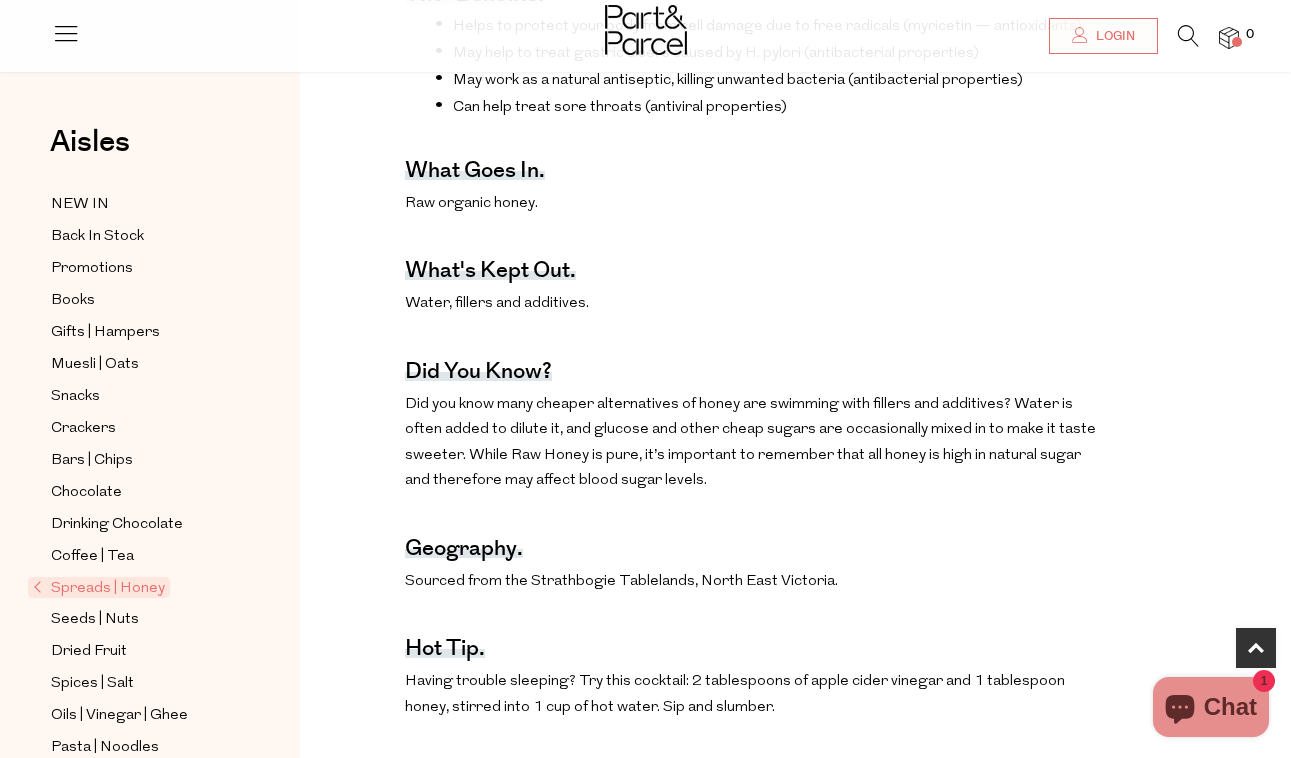 click on "Did you know many cheaper alternatives of honey are swimming with fillers and additives? Water is often added to dilute it, and glucose and other cheap sugars are occasionally mixed in to make it taste sweeter. While Raw Honey is pure, it’s important to remember that all honey is high in natural sugar and therefore may affect blood sugar levels." at bounding box center [754, 443] 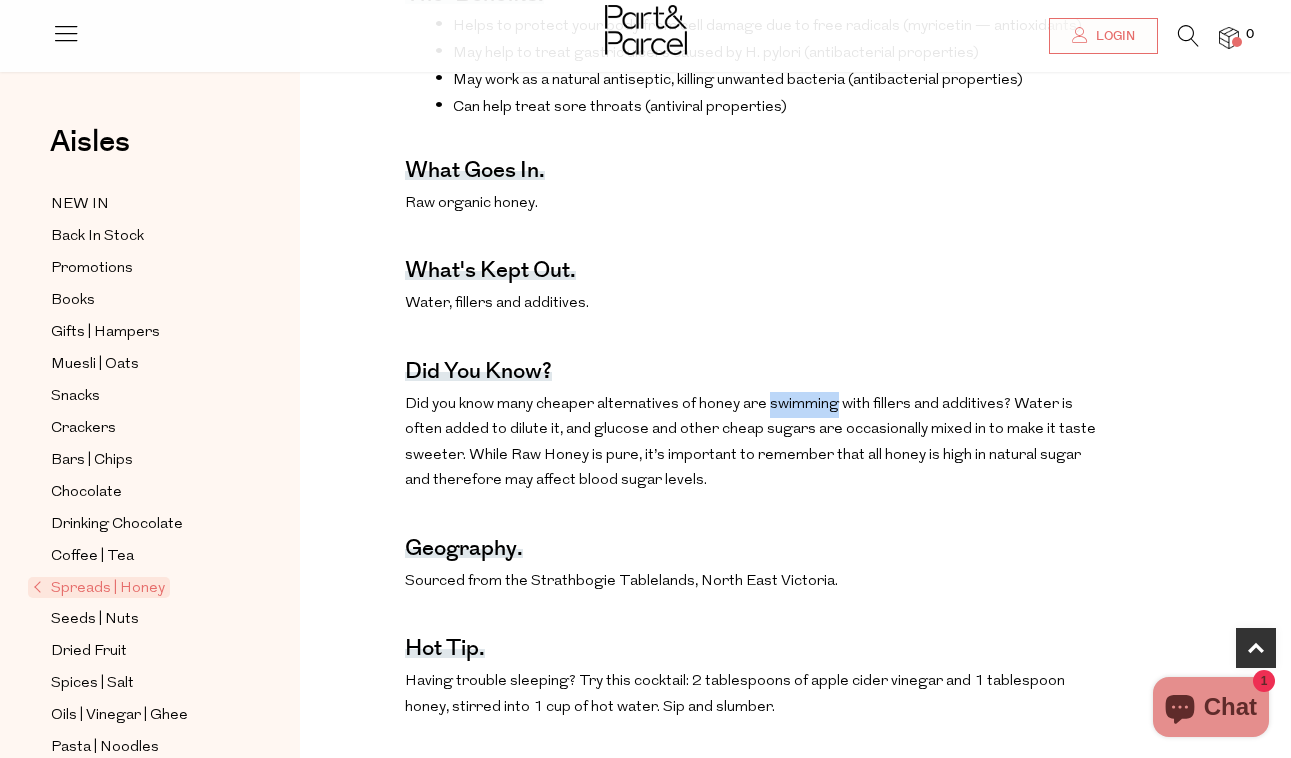 click on "Did you know many cheaper alternatives of honey are swimming with fillers and additives? Water is often added to dilute it, and glucose and other cheap sugars are occasionally mixed in to make it taste sweeter. While Raw Honey is pure, it’s important to remember that all honey is high in natural sugar and therefore may affect blood sugar levels." at bounding box center (754, 443) 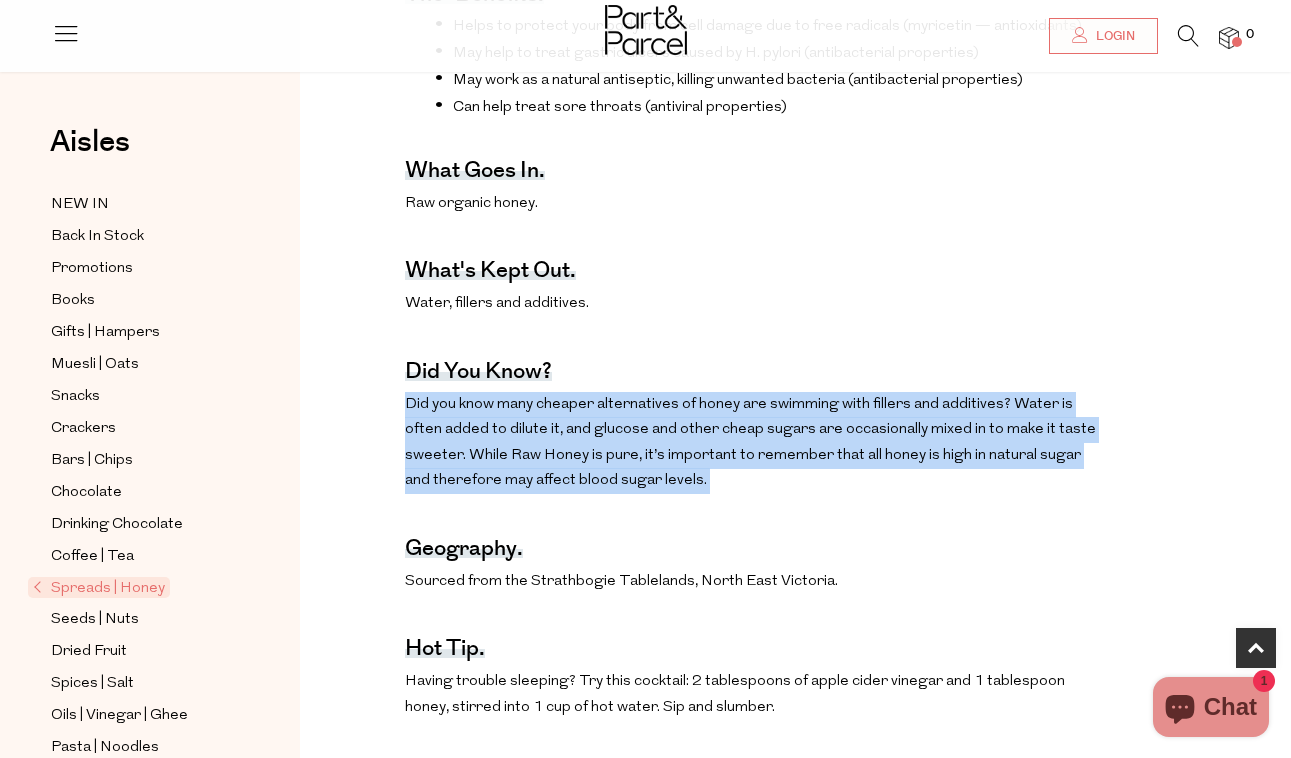 click on "Did you know many cheaper alternatives of honey are swimming with fillers and additives? Water is often added to dilute it, and glucose and other cheap sugars are occasionally mixed in to make it taste sweeter. While Raw Honey is pure, it’s important to remember that all honey is high in natural sugar and therefore may affect blood sugar levels." at bounding box center [754, 443] 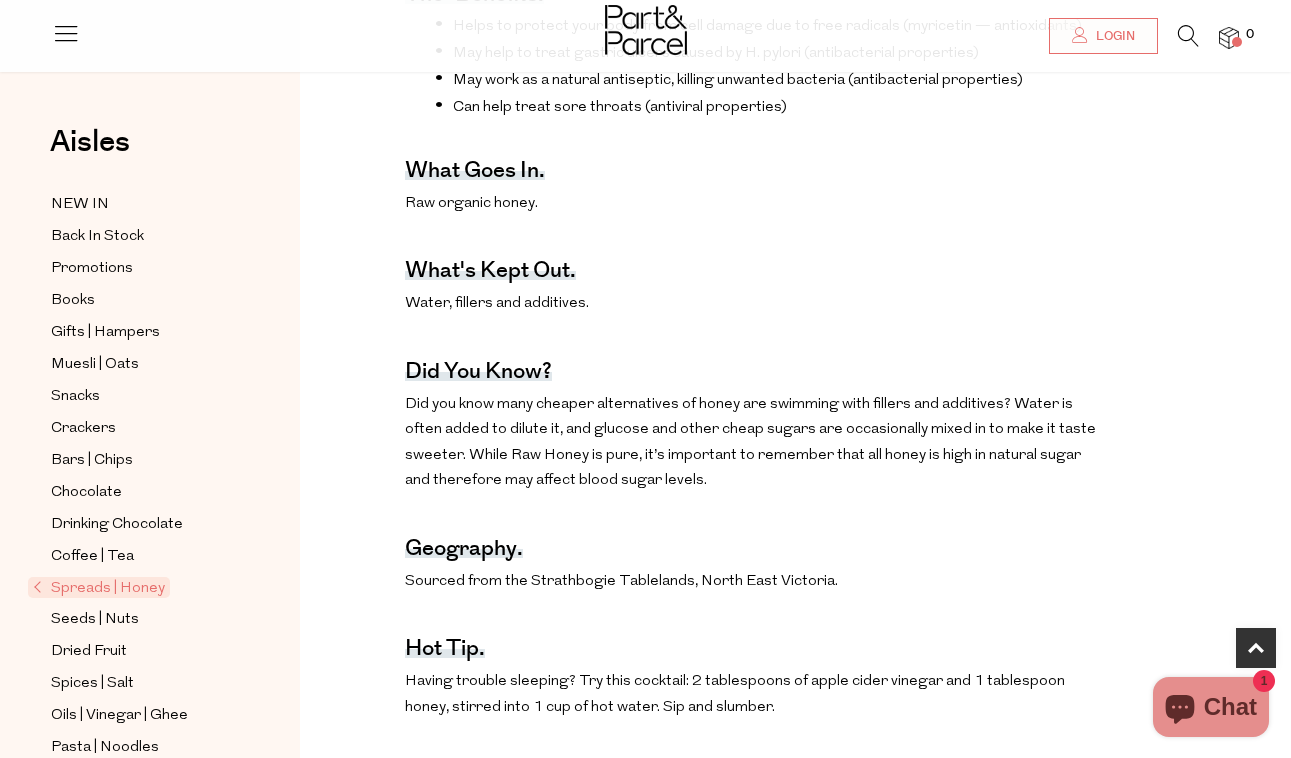 click on "Did you know many cheaper alternatives of honey are swimming with fillers and additives? Water is often added to dilute it, and glucose and other cheap sugars are occasionally mixed in to make it taste sweeter. While Raw Honey is pure, it’s important to remember that all honey is high in natural sugar and therefore may affect blood sugar levels." at bounding box center [754, 443] 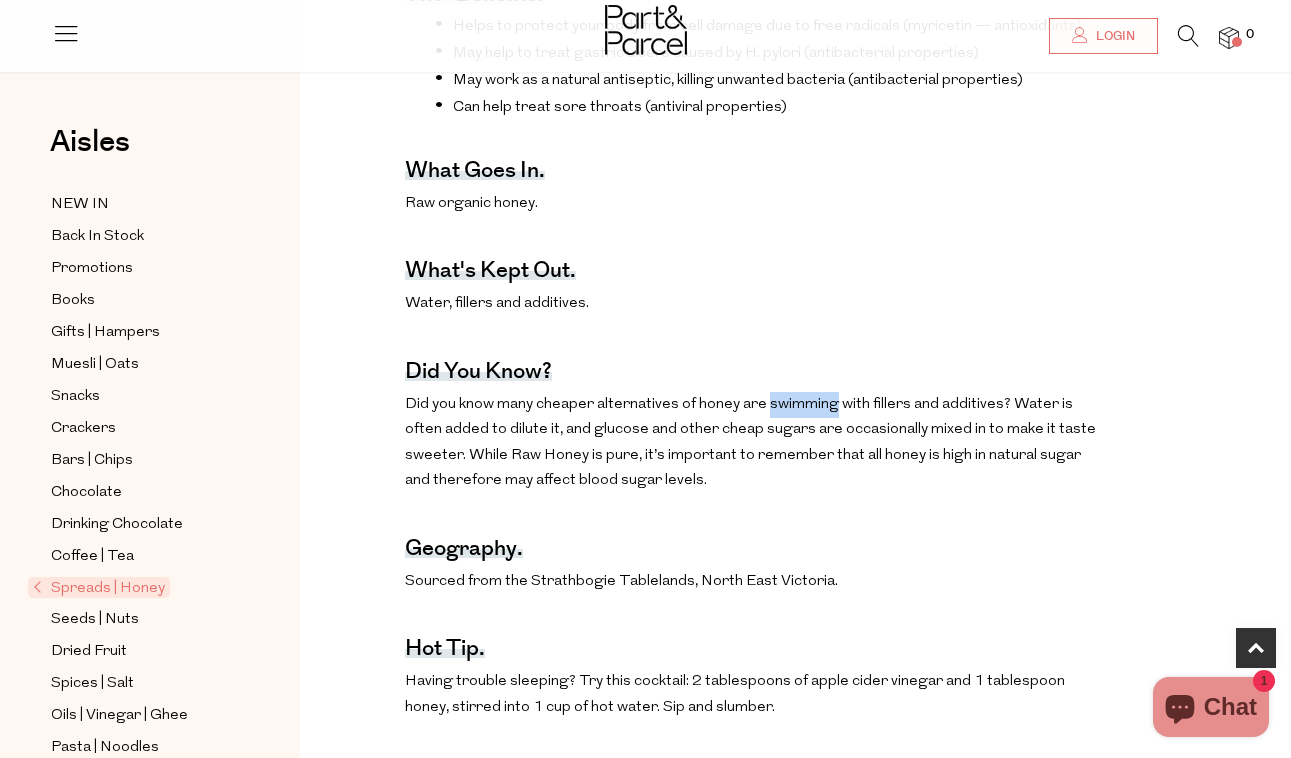 click on "Did you know many cheaper alternatives of honey are swimming with fillers and additives? Water is often added to dilute it, and glucose and other cheap sugars are occasionally mixed in to make it taste sweeter. While Raw Honey is pure, it’s important to remember that all honey is high in natural sugar and therefore may affect blood sugar levels." at bounding box center [754, 443] 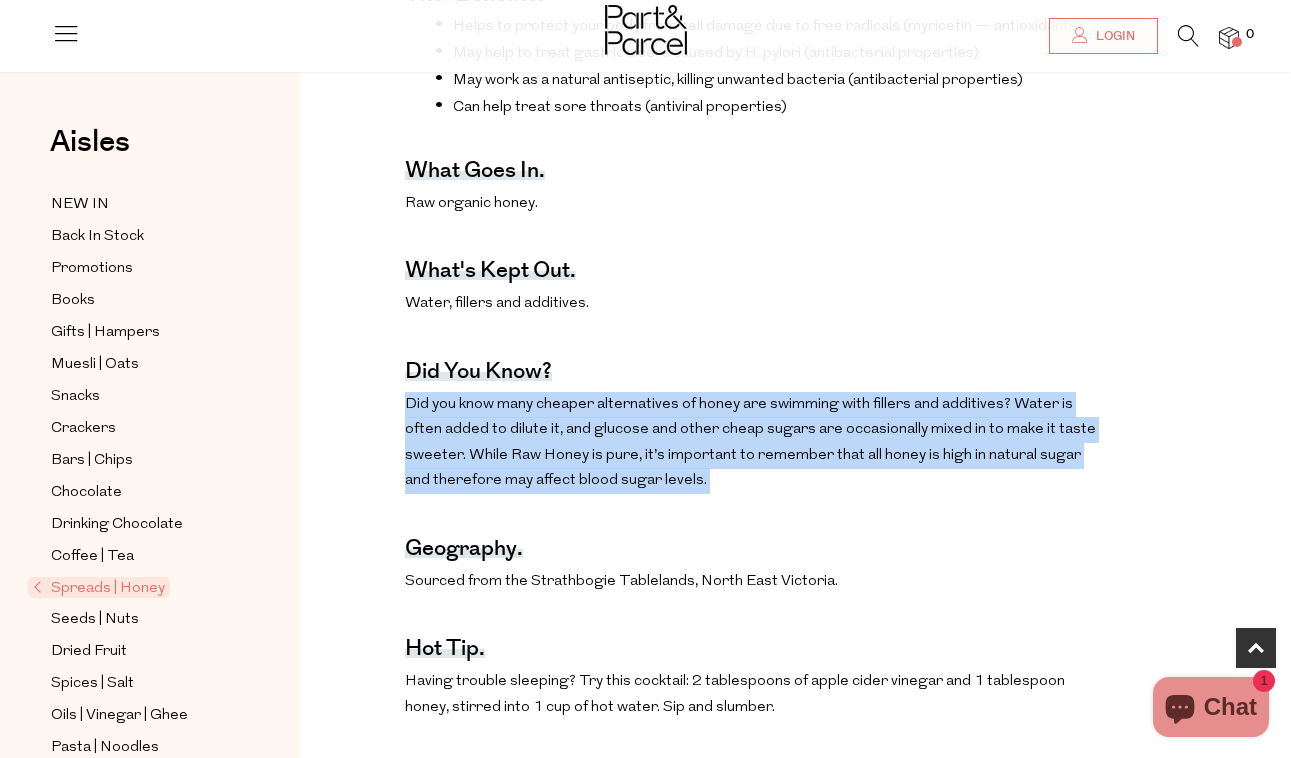 click on "Did you know many cheaper alternatives of honey are swimming with fillers and additives? Water is often added to dilute it, and glucose and other cheap sugars are occasionally mixed in to make it taste sweeter. While Raw Honey is pure, it’s important to remember that all honey is high in natural sugar and therefore may affect blood sugar levels." at bounding box center [754, 443] 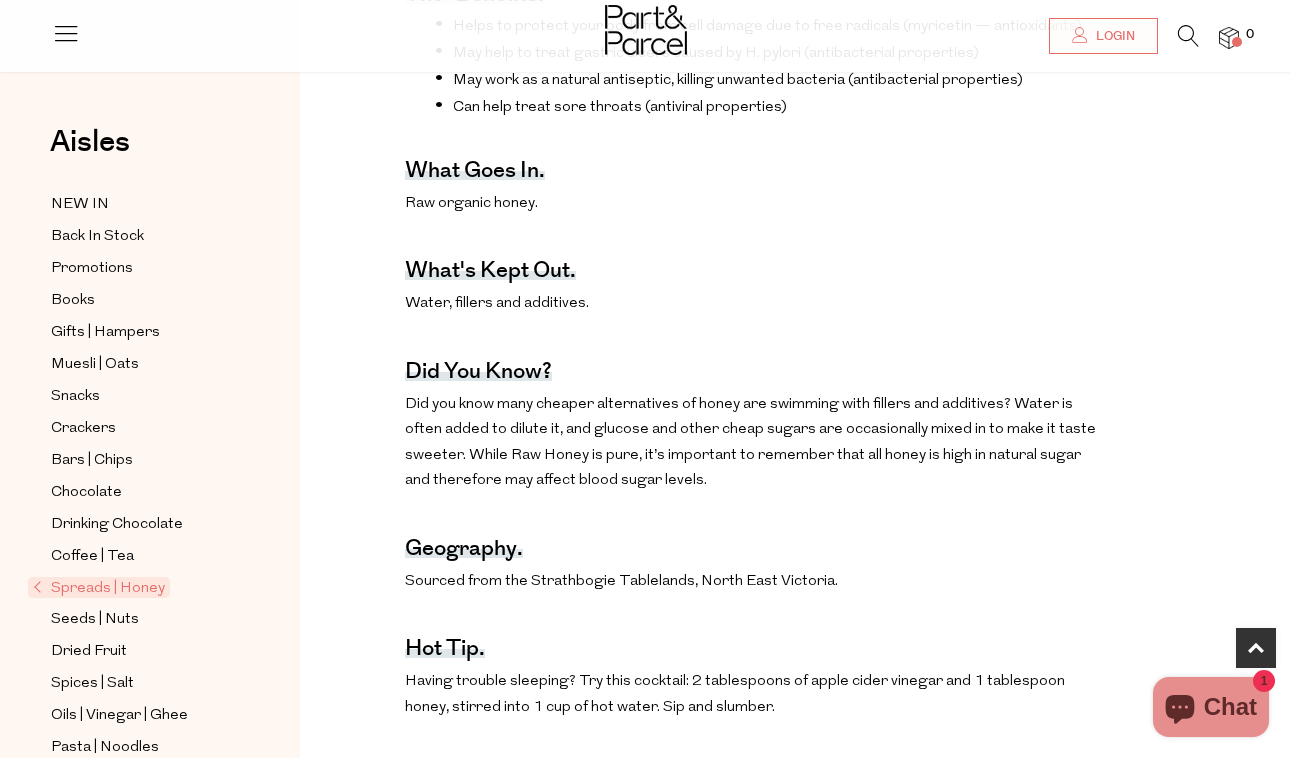 click on "Did you know many cheaper alternatives of honey are swimming with fillers and additives? Water is often added to dilute it, and glucose and other cheap sugars are occasionally mixed in to make it taste sweeter. While Raw Honey is pure, it’s important to remember that all honey is high in natural sugar and therefore may affect blood sugar levels." at bounding box center (754, 443) 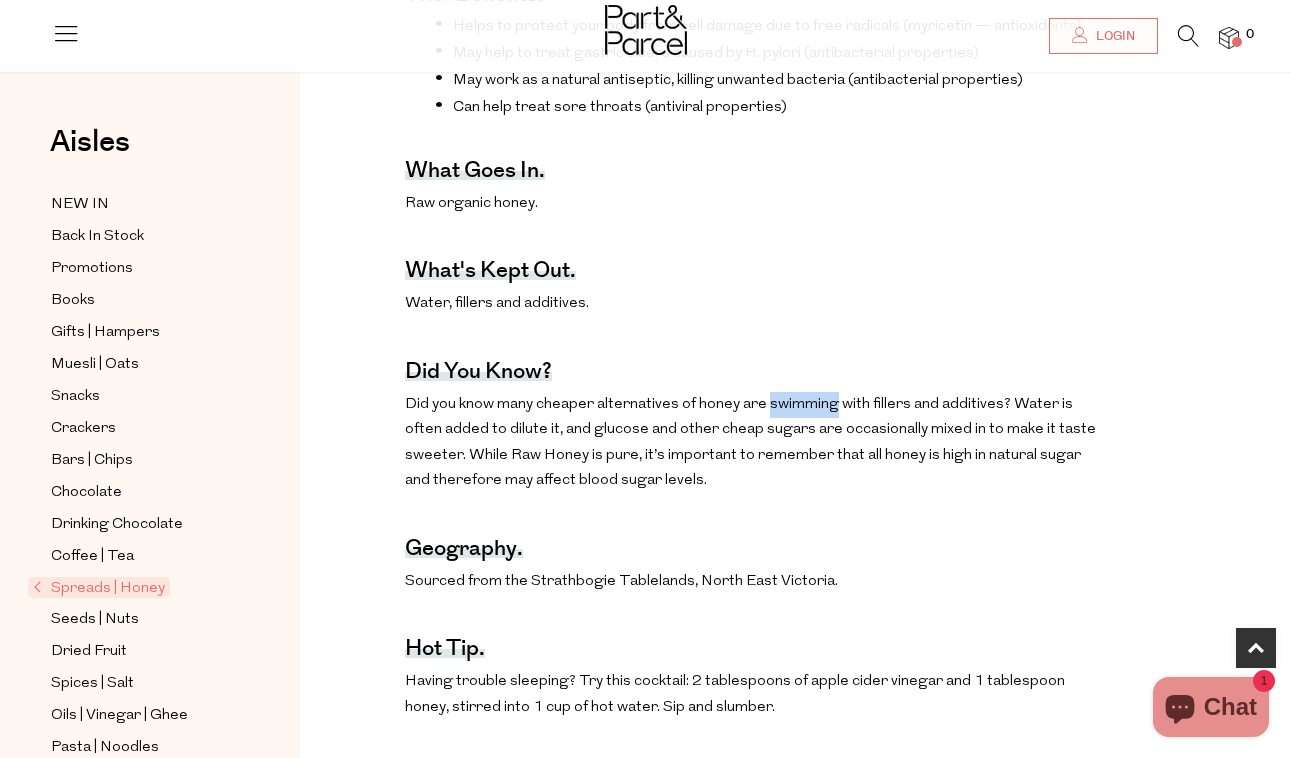 click on "Did you know many cheaper alternatives of honey are swimming with fillers and additives? Water is often added to dilute it, and glucose and other cheap sugars are occasionally mixed in to make it taste sweeter. While Raw Honey is pure, it’s important to remember that all honey is high in natural sugar and therefore may affect blood sugar levels." at bounding box center (754, 443) 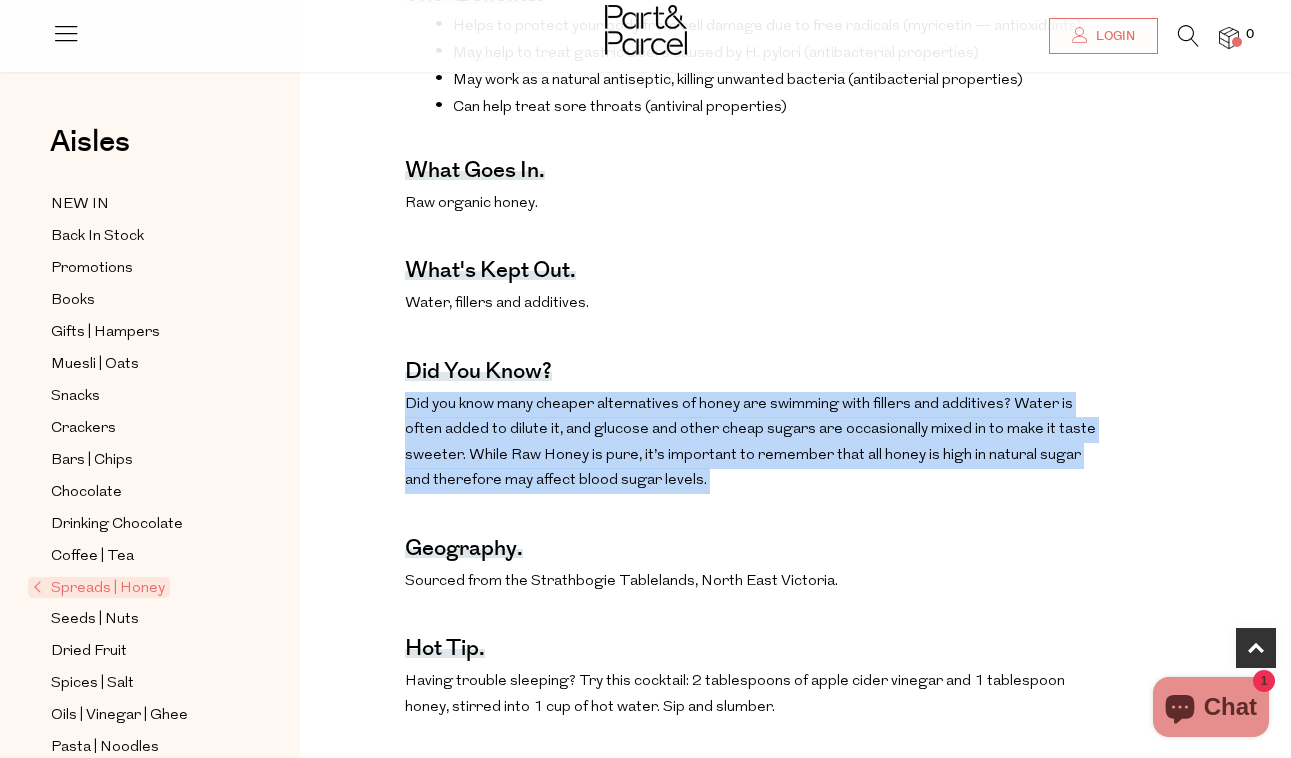 click on "Did you know many cheaper alternatives of honey are swimming with fillers and additives? Water is often added to dilute it, and glucose and other cheap sugars are occasionally mixed in to make it taste sweeter. While Raw Honey is pure, it’s important to remember that all honey is high in natural sugar and therefore may affect blood sugar levels." at bounding box center (754, 443) 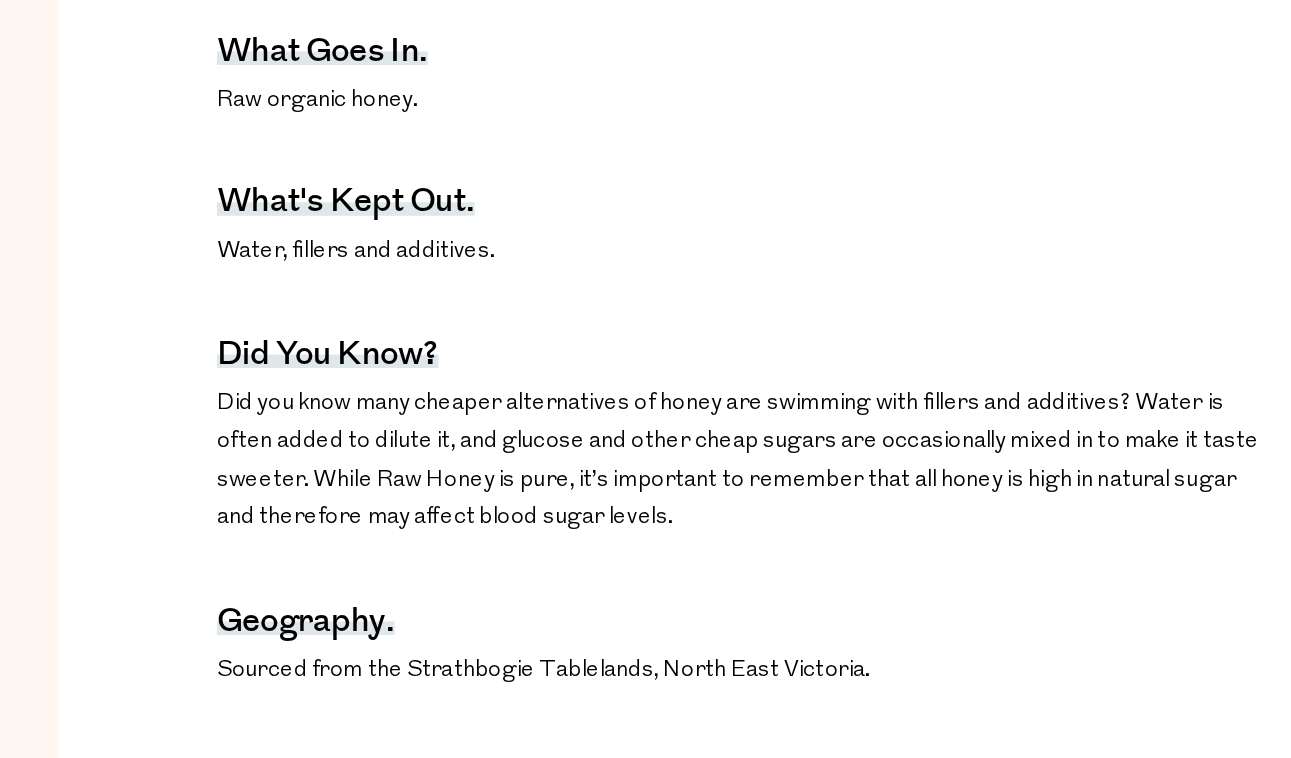click on "Did you know many cheaper alternatives of honey are swimming with fillers and additives? Water is often added to dilute it, and glucose and other cheap sugars are occasionally mixed in to make it taste sweeter. While Raw Honey is pure, it’s important to remember that all honey is high in natural sugar and therefore may affect blood sugar levels." at bounding box center (754, 443) 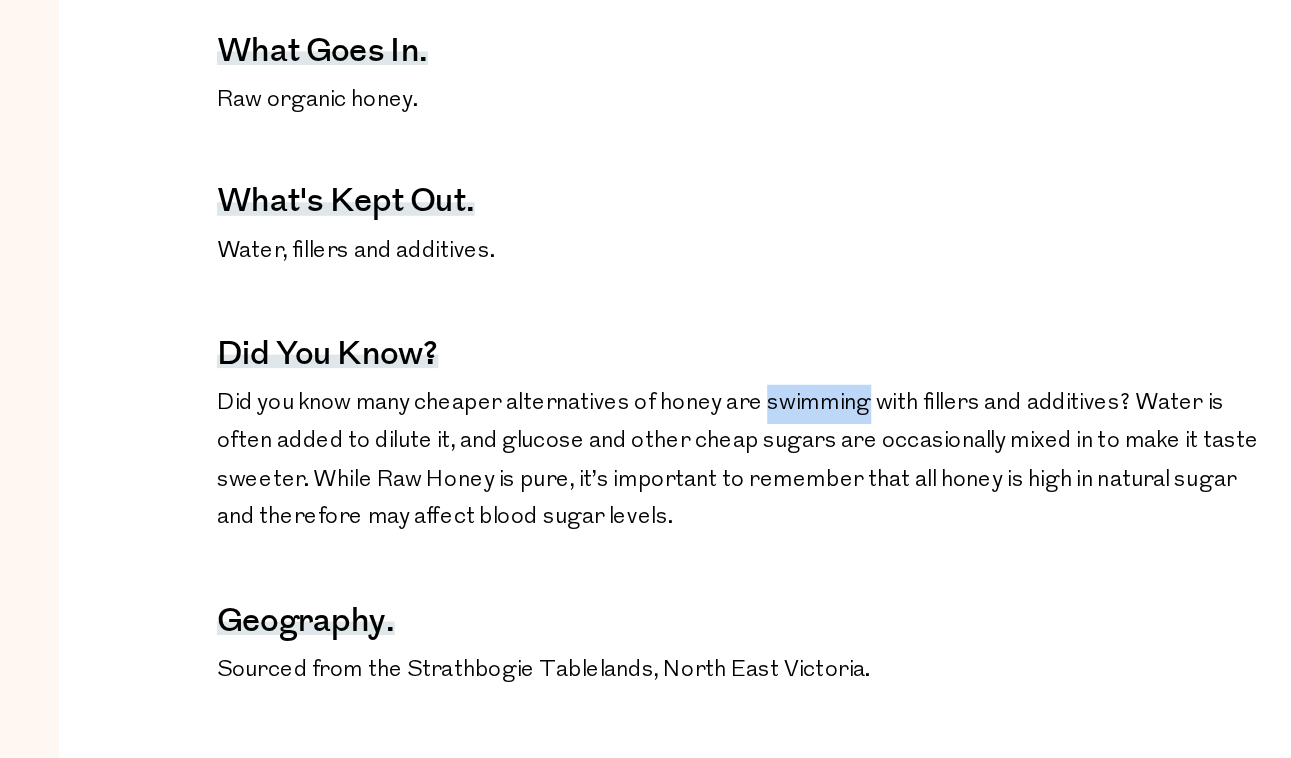 click on "Did you know many cheaper alternatives of honey are swimming with fillers and additives? Water is often added to dilute it, and glucose and other cheap sugars are occasionally mixed in to make it taste sweeter. While Raw Honey is pure, it’s important to remember that all honey is high in natural sugar and therefore may affect blood sugar levels." at bounding box center [754, 443] 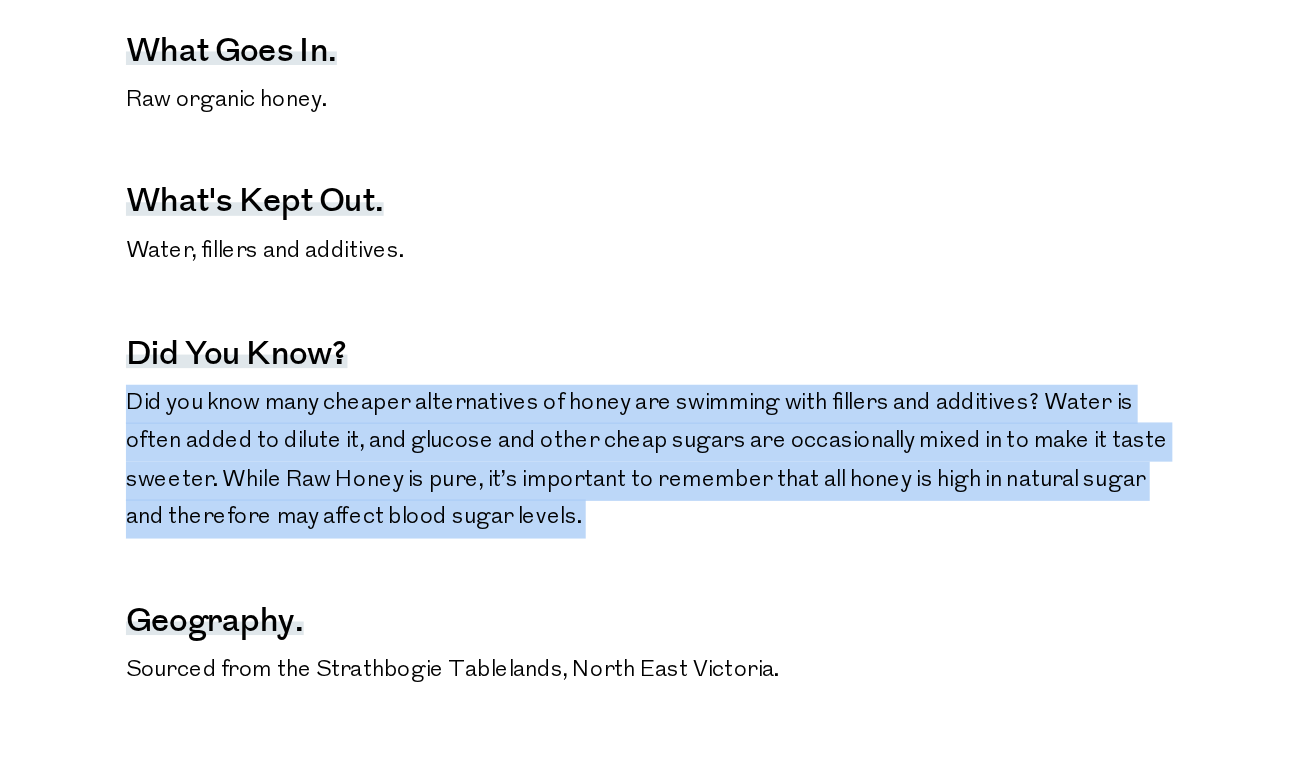click on "Did you know many cheaper alternatives of honey are swimming with fillers and additives? Water is often added to dilute it, and glucose and other cheap sugars are occasionally mixed in to make it taste sweeter. While Raw Honey is pure, it’s important to remember that all honey is high in natural sugar and therefore may affect blood sugar levels." at bounding box center (754, 443) 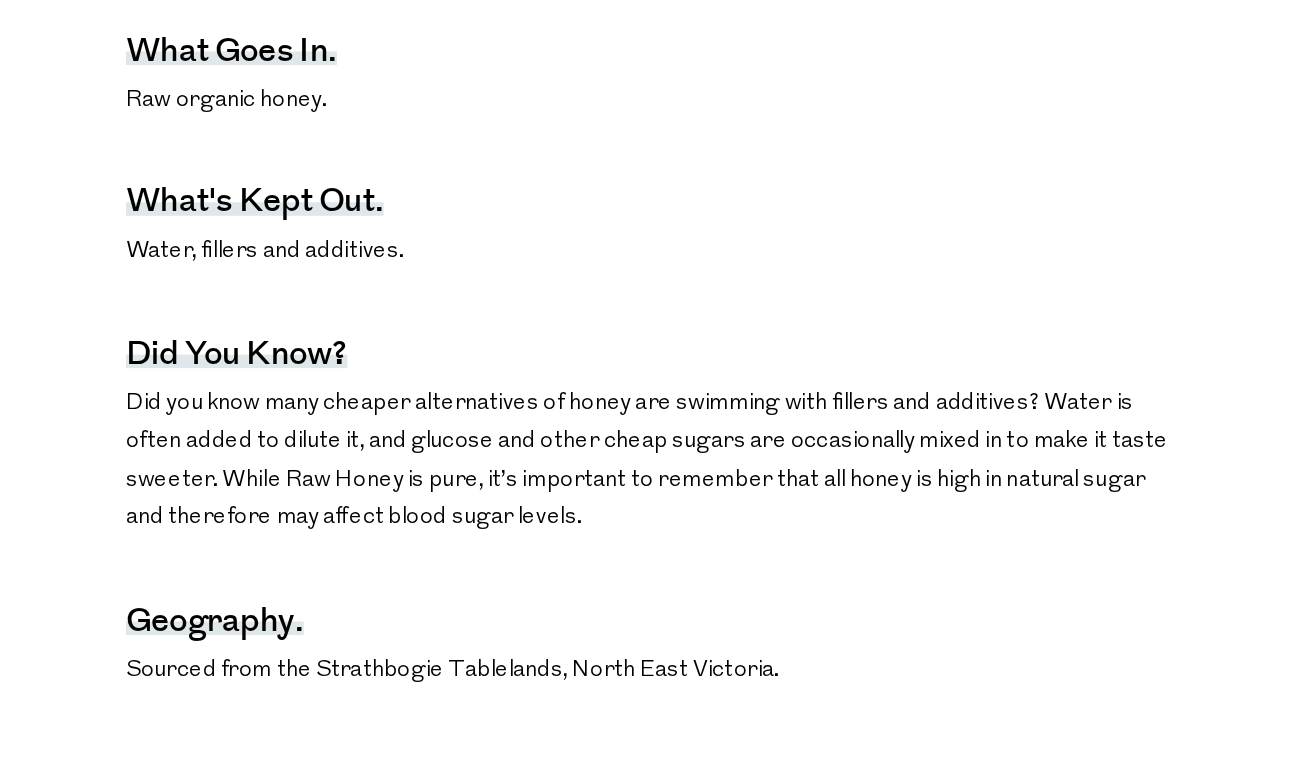click on "Did you know many cheaper alternatives of honey are swimming with fillers and additives? Water is often added to dilute it, and glucose and other cheap sugars are occasionally mixed in to make it taste sweeter. While Raw Honey is pure, it’s important to remember that all honey is high in natural sugar and therefore may affect blood sugar levels." at bounding box center (754, 443) 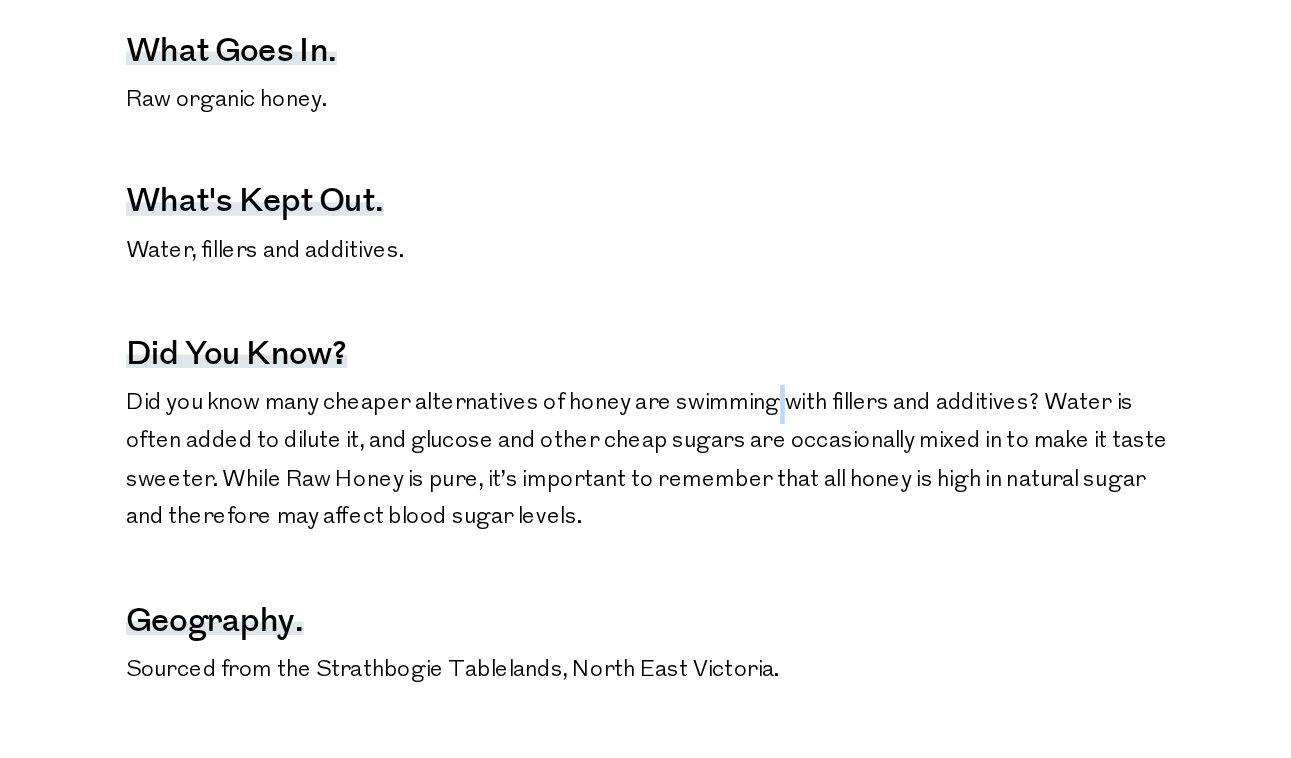 click on "Did you know many cheaper alternatives of honey are swimming with fillers and additives? Water is often added to dilute it, and glucose and other cheap sugars are occasionally mixed in to make it taste sweeter. While Raw Honey is pure, it’s important to remember that all honey is high in natural sugar and therefore may affect blood sugar levels." at bounding box center (754, 443) 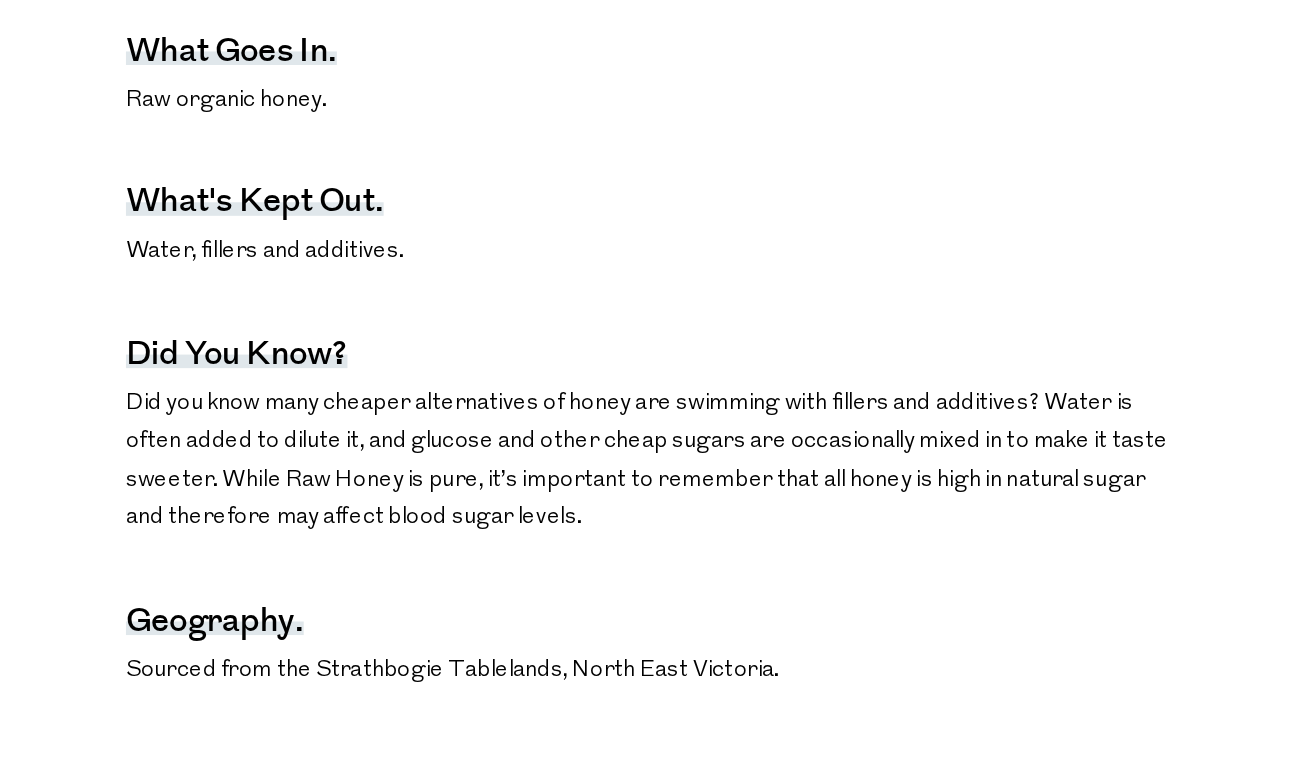 click on "The benefits.
Helps to protect your body from cell damage due to free radicals (myricetin — antioxidants)
May help to treat gastric ulcers caused by H. pylori (antibacterial properties)
May work as a natural antiseptic, killing unwanted bacteria (antibacterial properties)
Can help treat sore throats (antiviral properties)
What goes in.
Raw organic honey.
What's kept out.
Water, fillers and additives.
Did you know?
Did you know many cheaper alternatives of honey are swimming with fillers and additives? Water is often added to dilute it, and glucose and other cheap sugars are occasionally mixed in to make it taste sweeter. While Raw Honey is pure, it’s important to remember that all honey is high in natural sugar and therefore may affect blood sugar levels.
Geography.
Sourced from the Strathbogie Tablelands, North East Victoria.
Hot tip.
Nutritional Information." at bounding box center [754, 546] 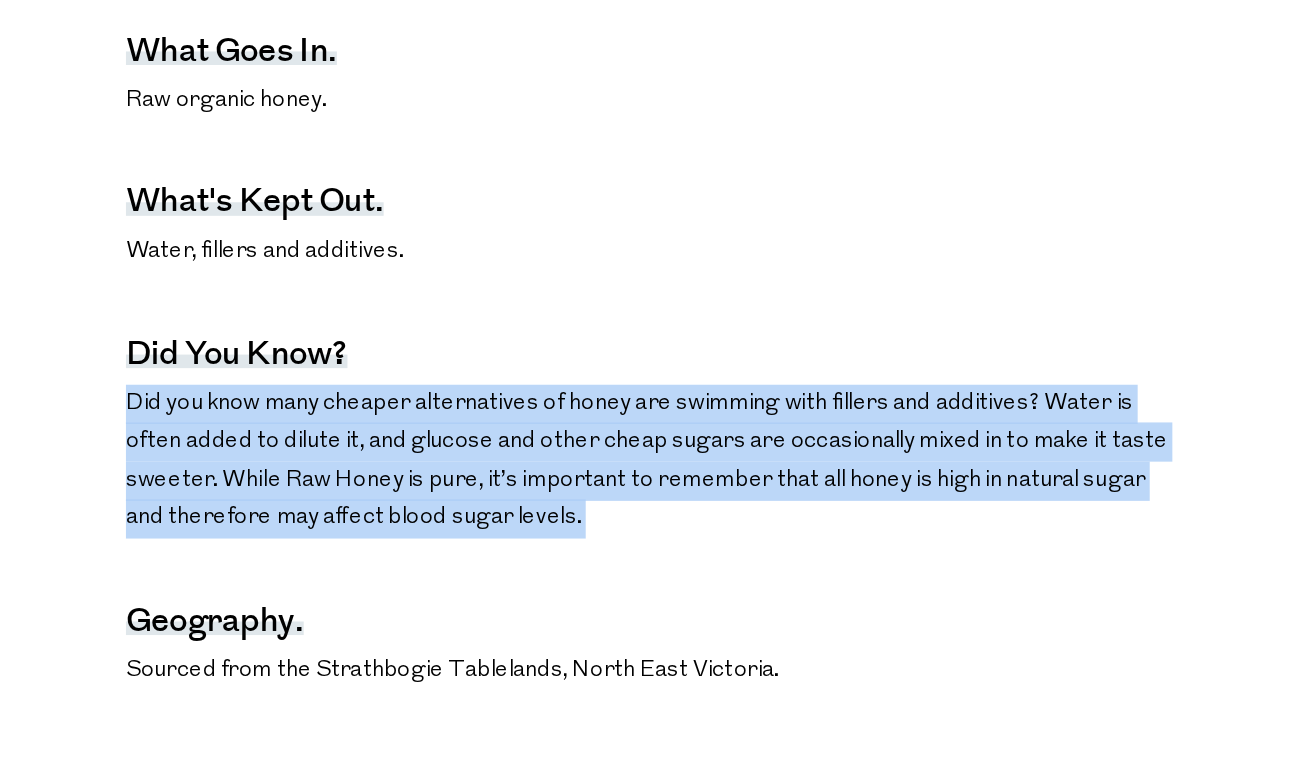 drag, startPoint x: 827, startPoint y: 374, endPoint x: 827, endPoint y: 491, distance: 117 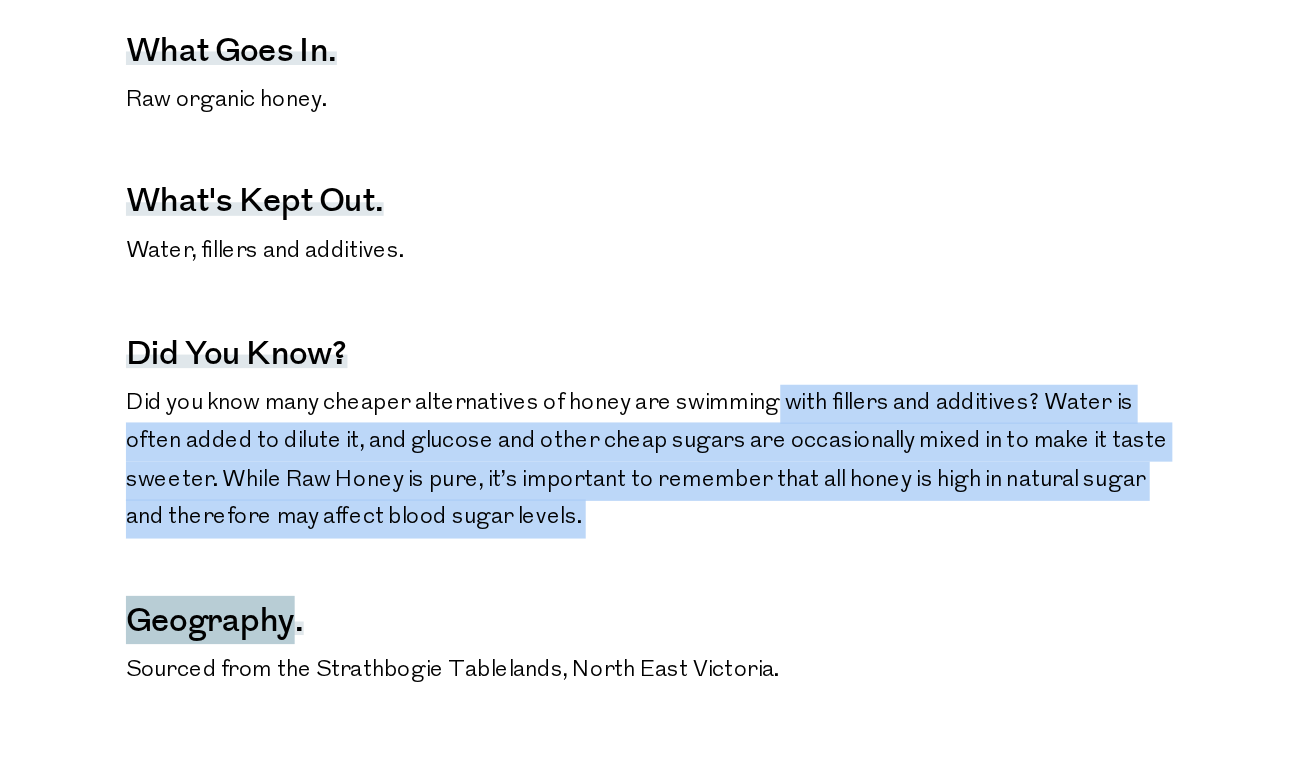 drag, startPoint x: 827, startPoint y: 491, endPoint x: 828, endPoint y: 398, distance: 93.00538 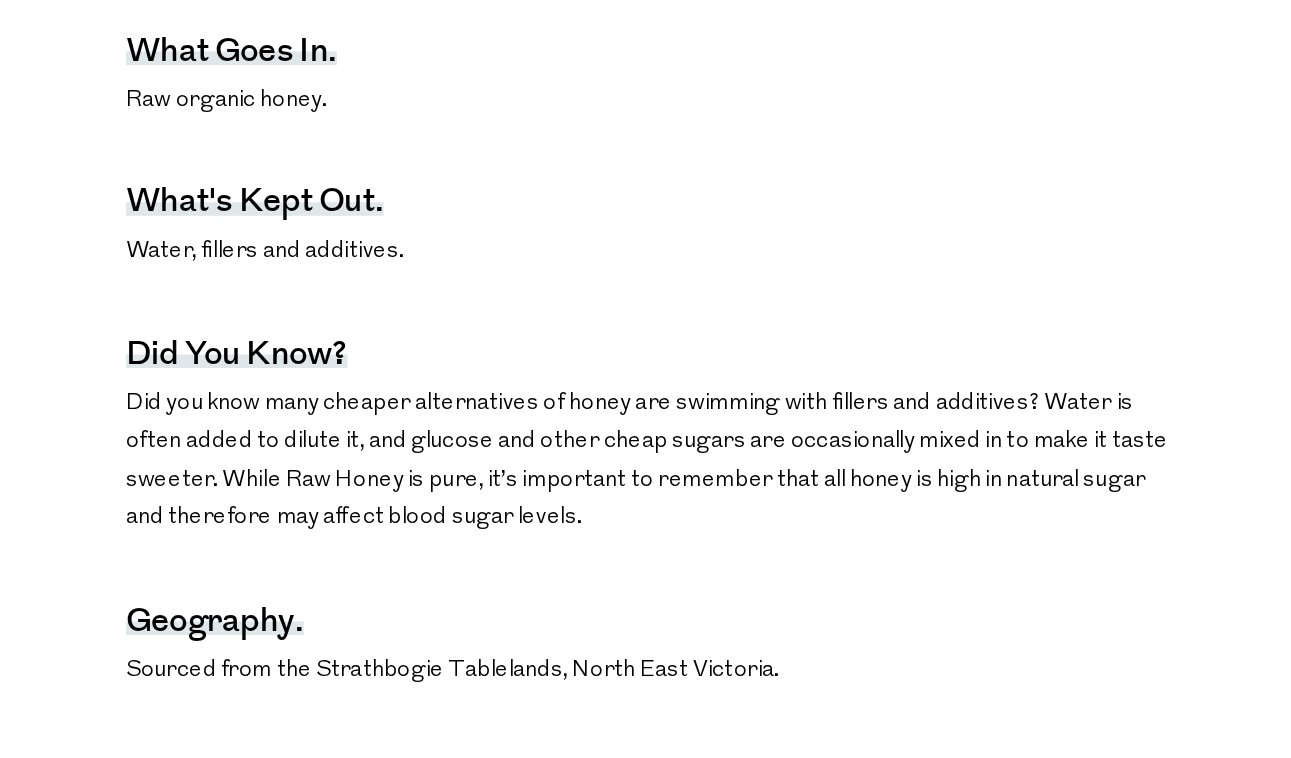 click on "Did you know many cheaper alternatives of honey are swimming with fillers and additives? Water is often added to dilute it, and glucose and other cheap sugars are occasionally mixed in to make it taste sweeter. While Raw Honey is pure, it’s important to remember that all honey is high in natural sugar and therefore may affect blood sugar levels." at bounding box center [754, 443] 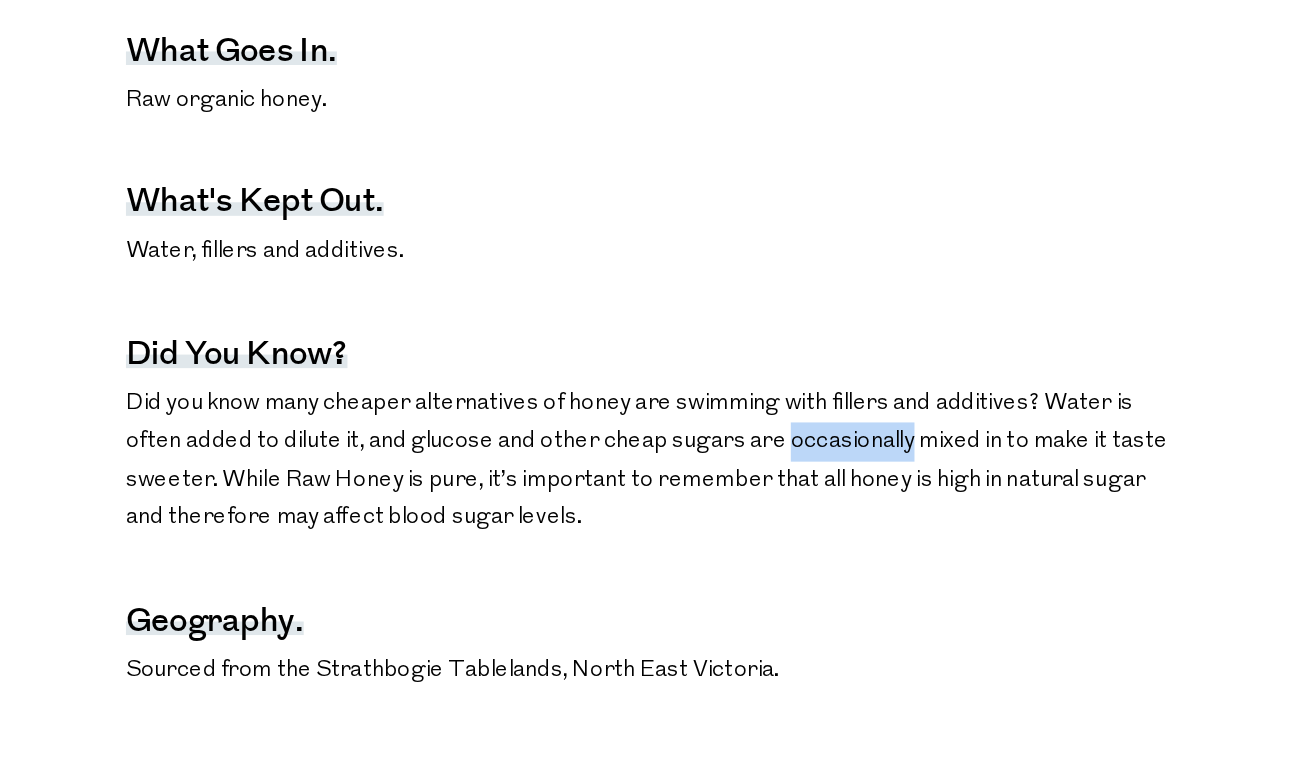 click on "Did you know many cheaper alternatives of honey are swimming with fillers and additives? Water is often added to dilute it, and glucose and other cheap sugars are occasionally mixed in to make it taste sweeter. While Raw Honey is pure, it’s important to remember that all honey is high in natural sugar and therefore may affect blood sugar levels." at bounding box center [754, 443] 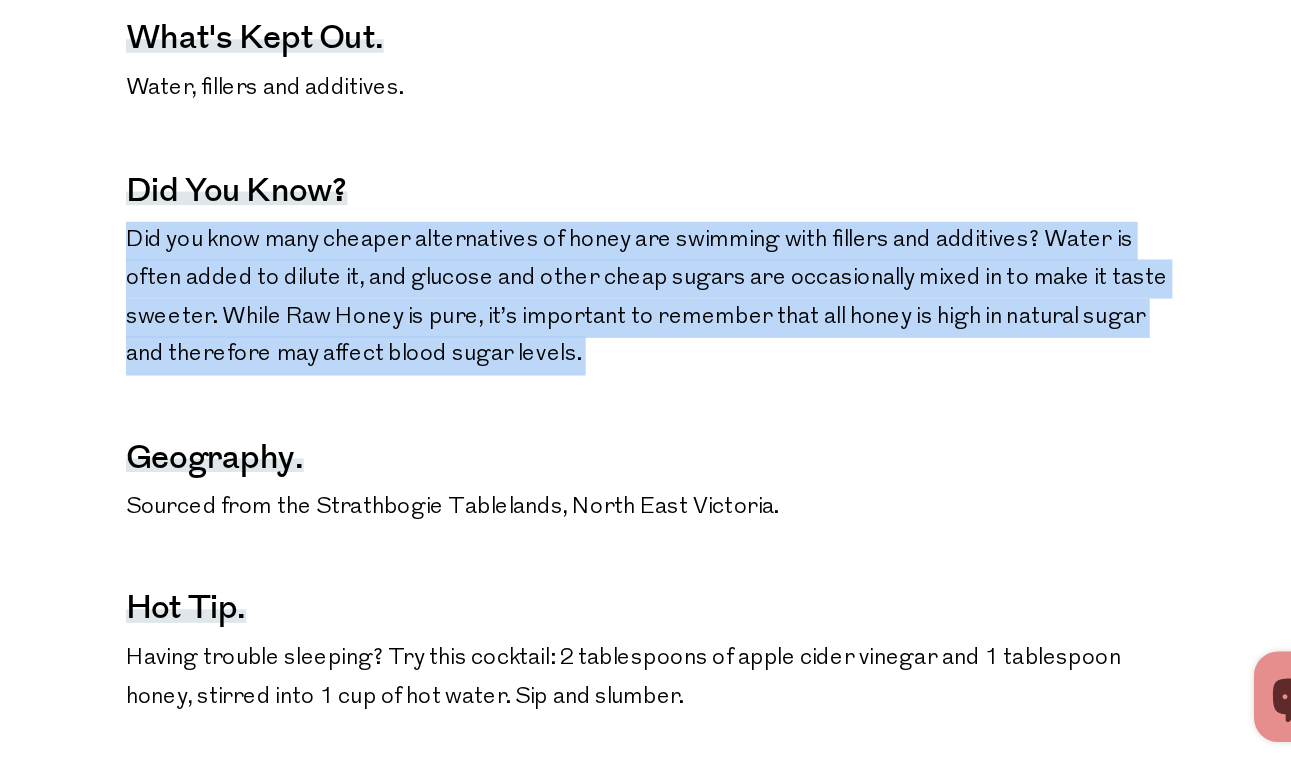 click on "The benefits.
Helps to protect your body from cell damage due to free radicals (myricetin — antioxidants)
May help to treat gastric ulcers caused by H. pylori (antibacterial properties)
May work as a natural antiseptic, killing unwanted bacteria (antibacterial properties)
Can help treat sore throats (antiviral properties)
What goes in.
Raw organic honey.
What's kept out.
Water, fillers and additives.
Did you know?
Did you know many cheaper alternatives of honey are swimming with fillers and additives? Water is often added to dilute it, and glucose and other cheap sugars are occasionally mixed in to make it taste sweeter. While Raw Honey is pure, it’s important to remember that all honey is high in natural sugar and therefore may affect blood sugar levels.
Geography.
Sourced from the Strathbogie Tablelands, North East Victoria.
Hot tip.
Nutritional Information." at bounding box center [754, 546] 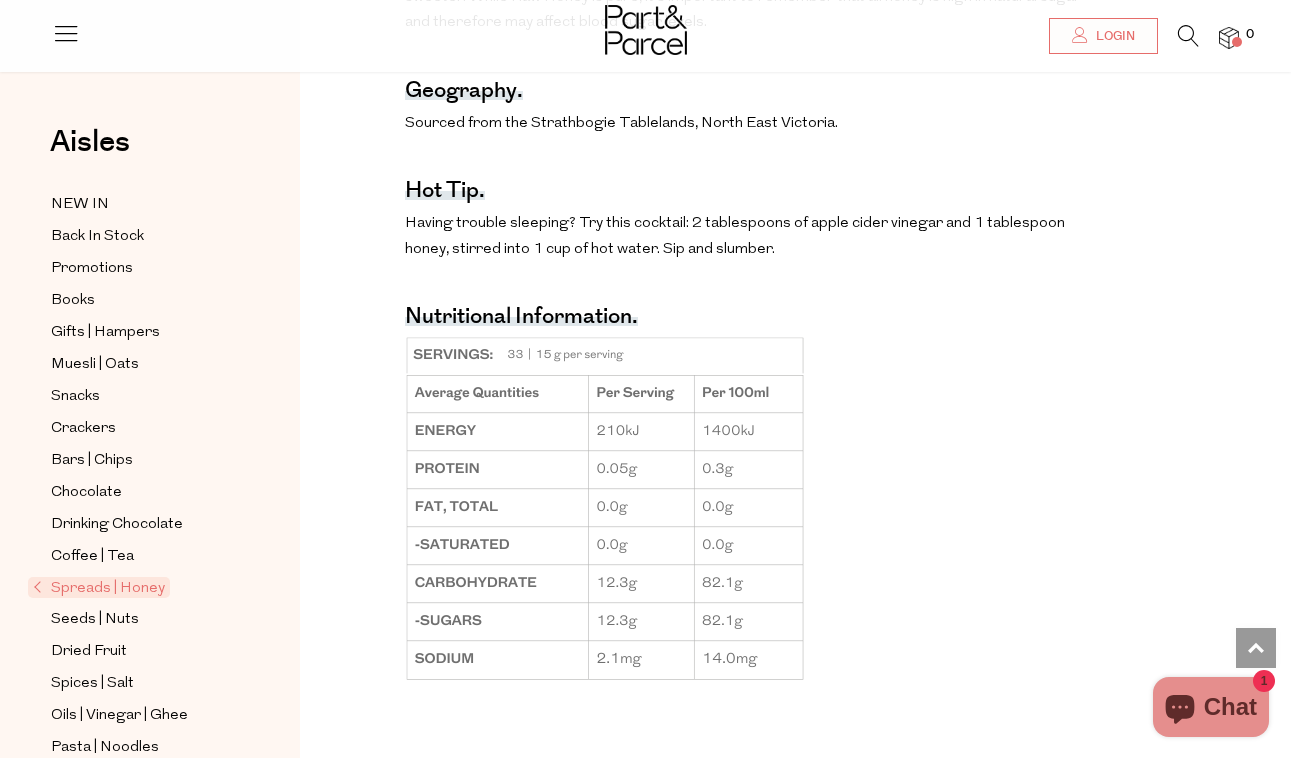 scroll, scrollTop: 1339, scrollLeft: 0, axis: vertical 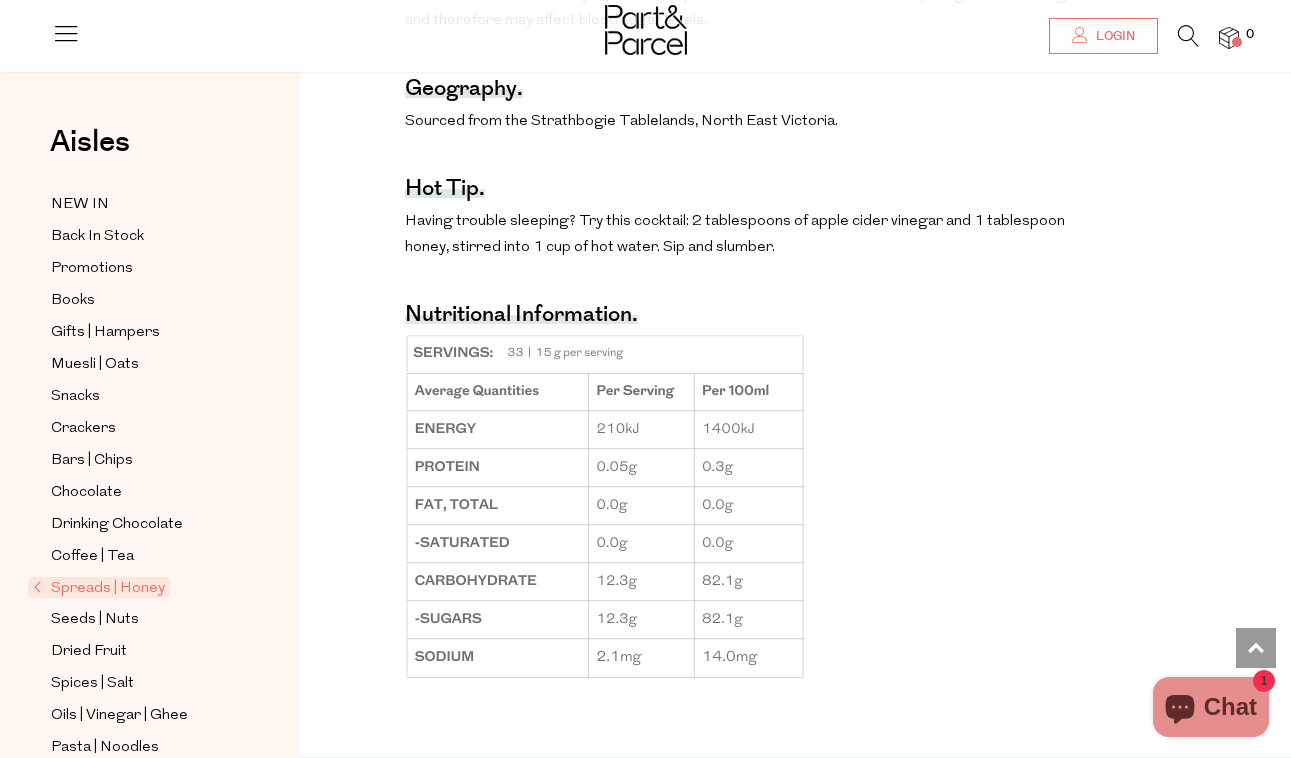 click on "Having trouble sleeping? Try this cocktail: 2 tablespoons of apple cider vinegar and 1 tablespoon honey, stirred into 1 cup of hot water. Sip and slumber." at bounding box center (754, 234) 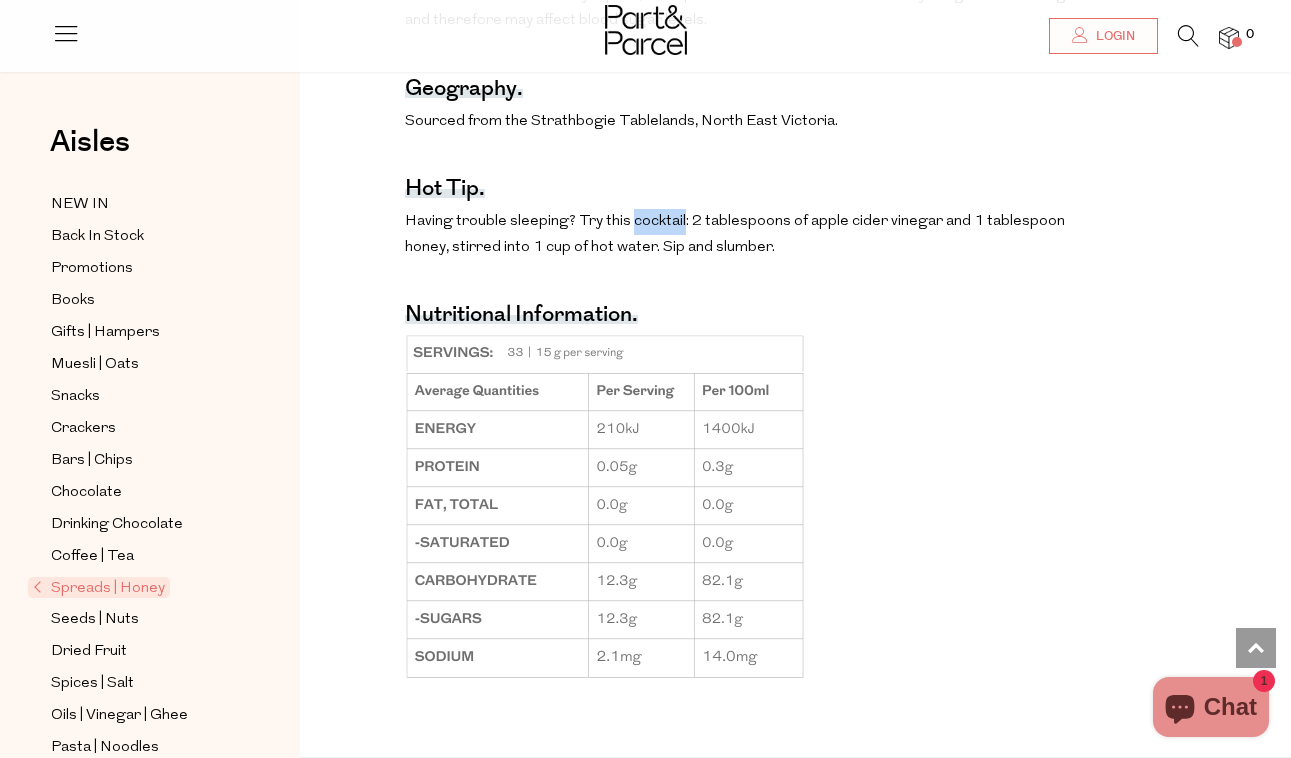 click on "Having trouble sleeping? Try this cocktail: 2 tablespoons of apple cider vinegar and 1 tablespoon honey, stirred into 1 cup of hot water. Sip and slumber." at bounding box center (754, 234) 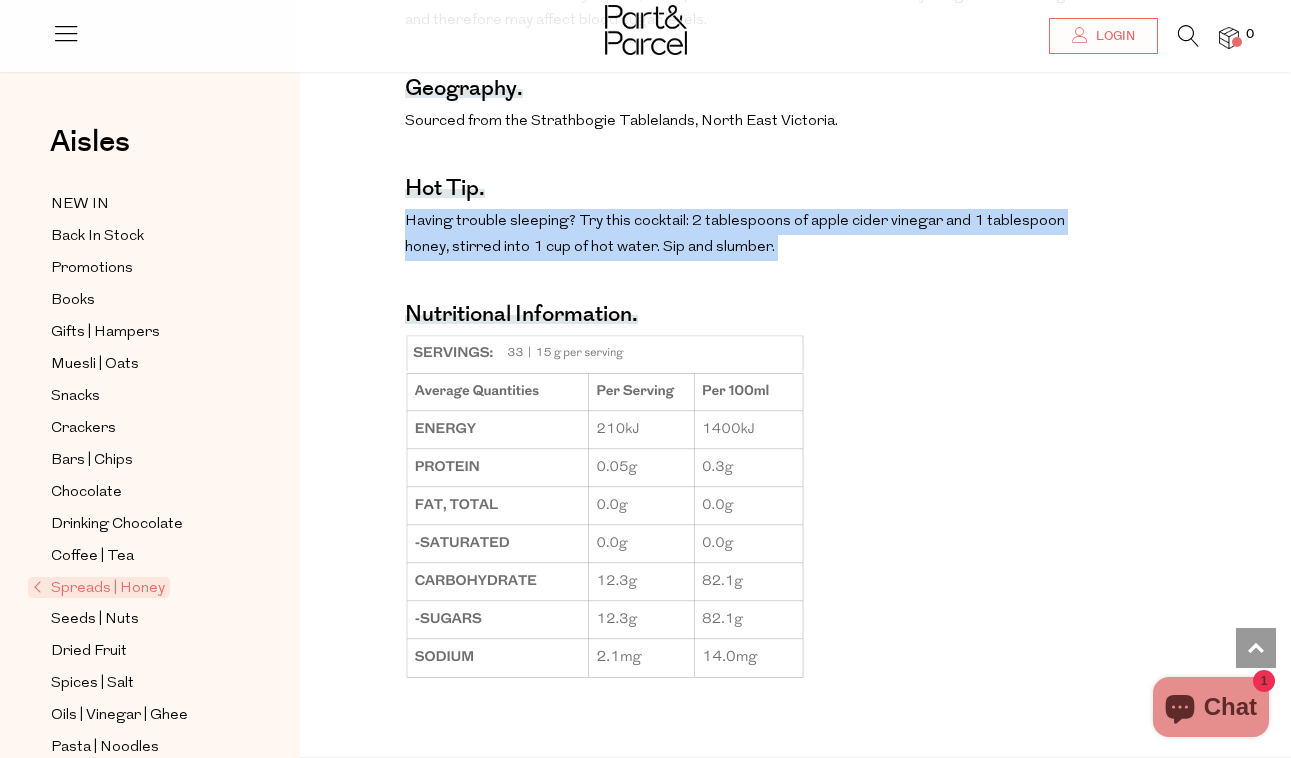 click on "Having trouble sleeping? Try this cocktail: 2 tablespoons of apple cider vinegar and 1 tablespoon honey, stirred into 1 cup of hot water. Sip and slumber." at bounding box center [754, 234] 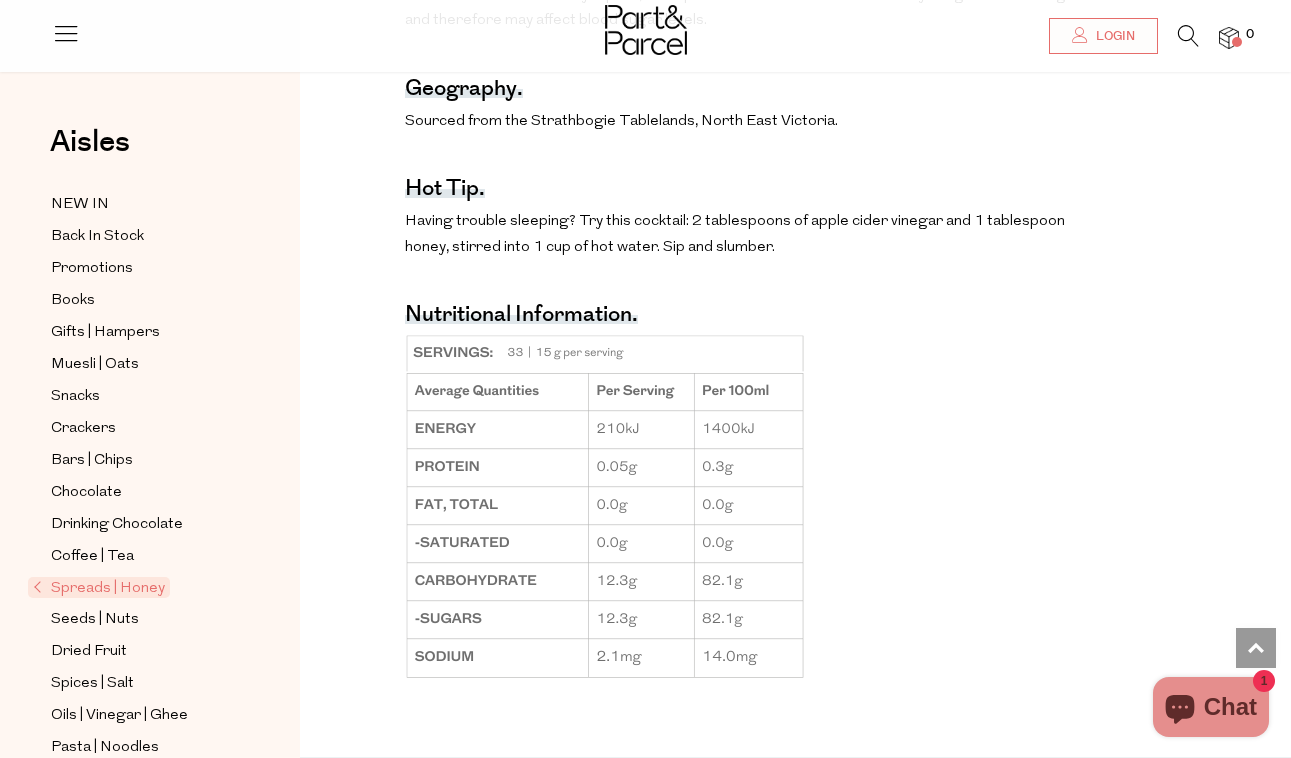 drag, startPoint x: 675, startPoint y: 207, endPoint x: 683, endPoint y: 260, distance: 53.600372 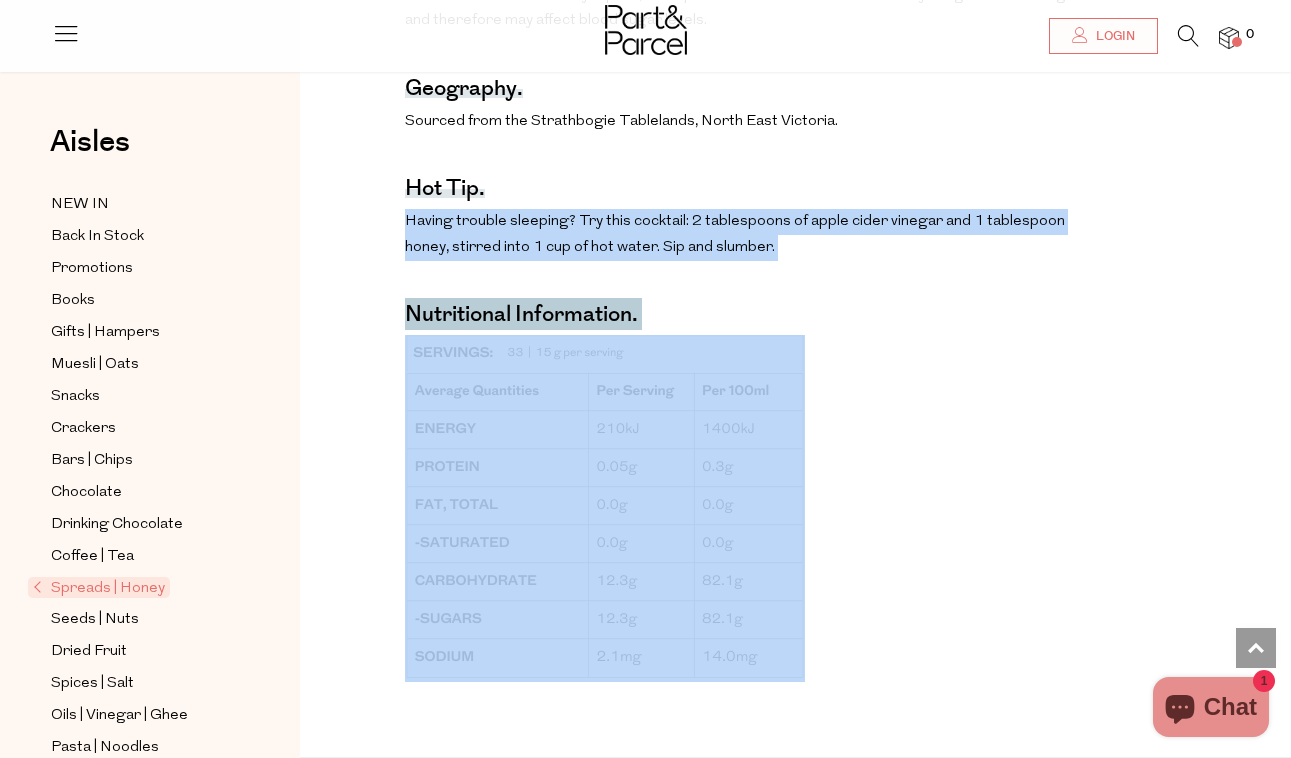 drag, startPoint x: 686, startPoint y: 259, endPoint x: 686, endPoint y: 203, distance: 56 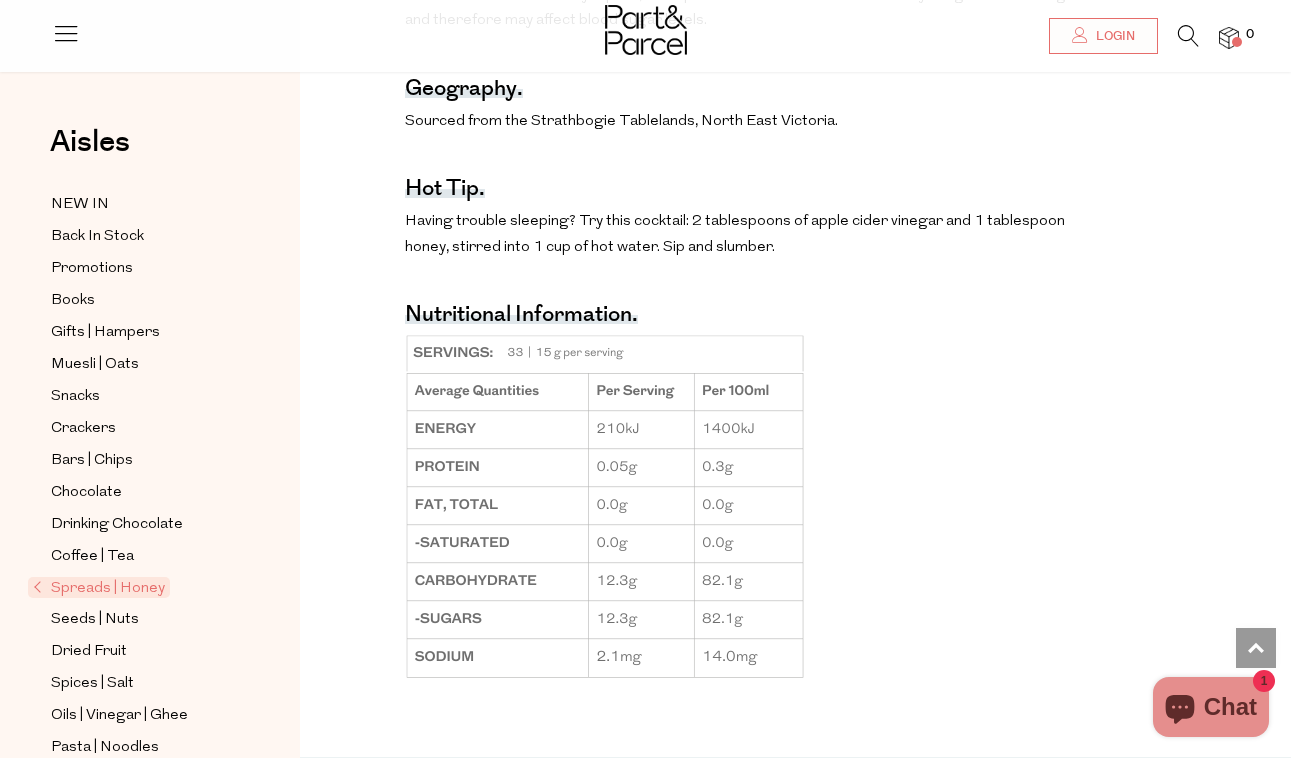 click on "The benefits.
Helps to protect your body from cell damage due to free radicals (myricetin — antioxidants)
May help to treat gastric ulcers caused by H. pylori (antibacterial properties)
May work as a natural antiseptic, killing unwanted bacteria (antibacterial properties)
Can help treat sore throats (antiviral properties)
What goes in.
Raw organic honey.
What's kept out.
Water, fillers and additives.
Did you know?
Did you know many cheaper alternatives of honey are swimming with fillers and additives? Water is often added to dilute it, and glucose and other cheap sugars are occasionally mixed in to make it taste sweeter. While Raw Honey is pure, it’s important to remember that all honey is high in natural sugar and therefore may affect blood sugar levels.
Geography.
Sourced from the Strathbogie Tablelands, North East Victoria.
Hot tip.
Nutritional Information." at bounding box center (754, 86) 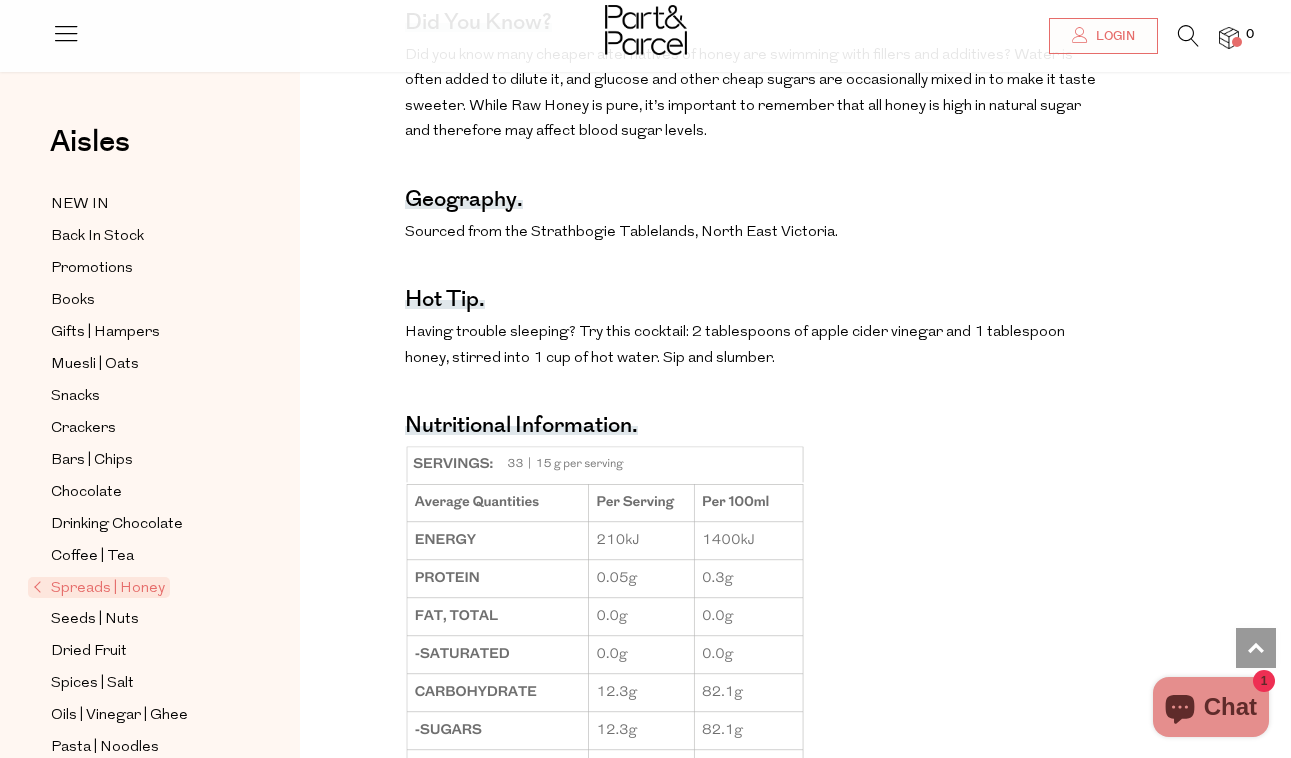 scroll, scrollTop: 1225, scrollLeft: 0, axis: vertical 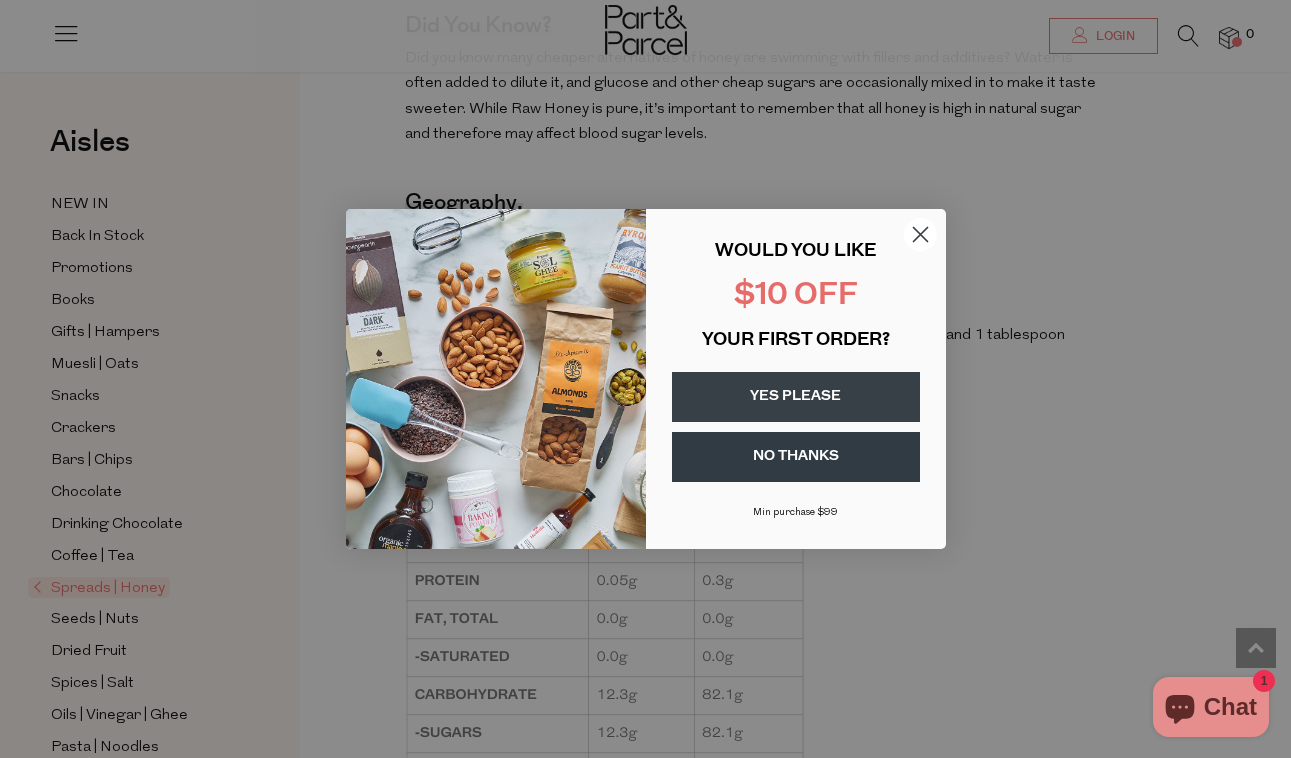 click 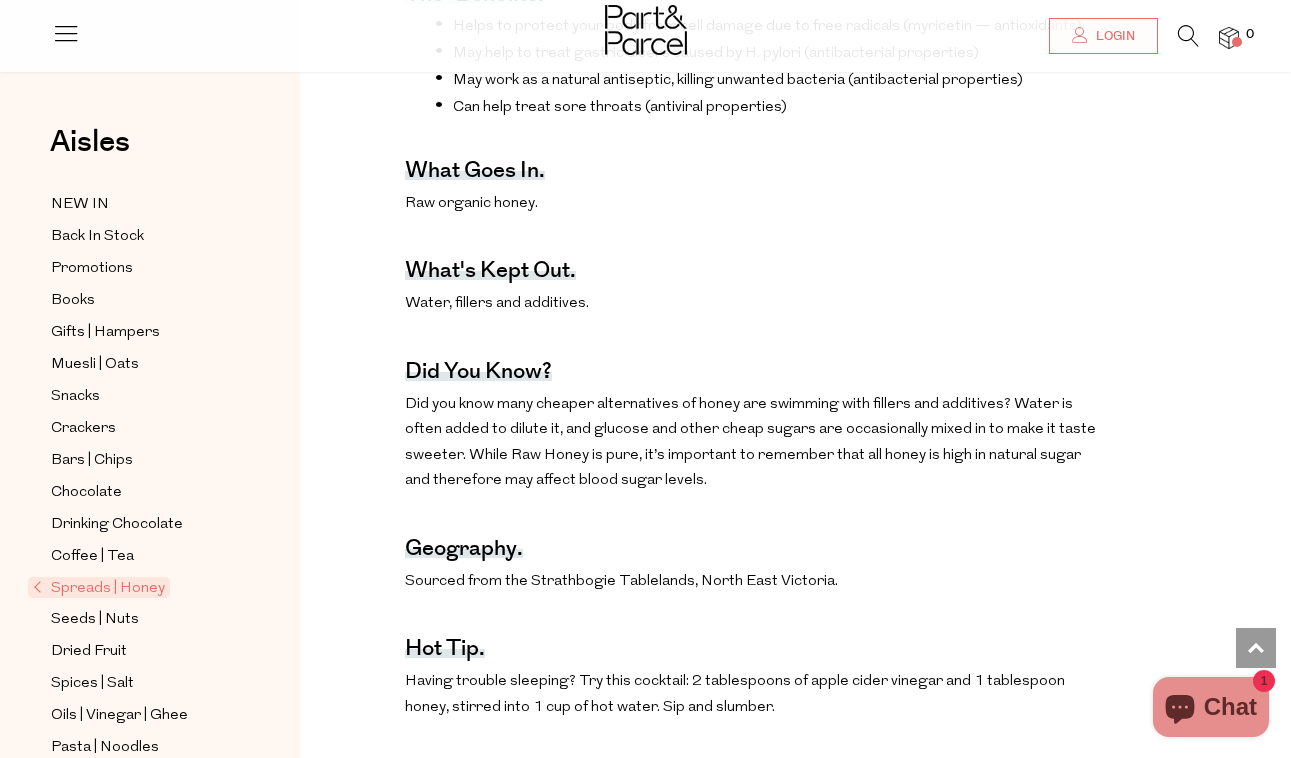 scroll, scrollTop: 0, scrollLeft: 0, axis: both 